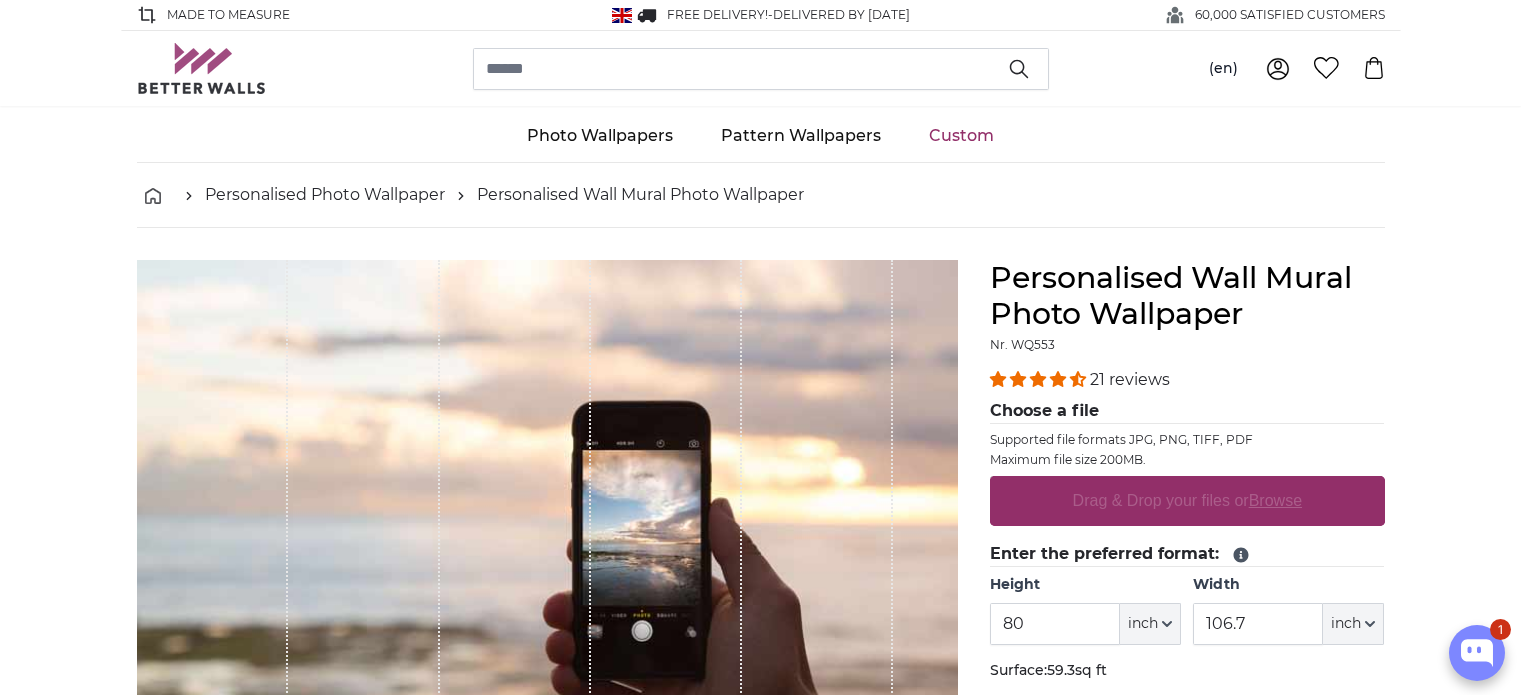 scroll, scrollTop: 0, scrollLeft: 0, axis: both 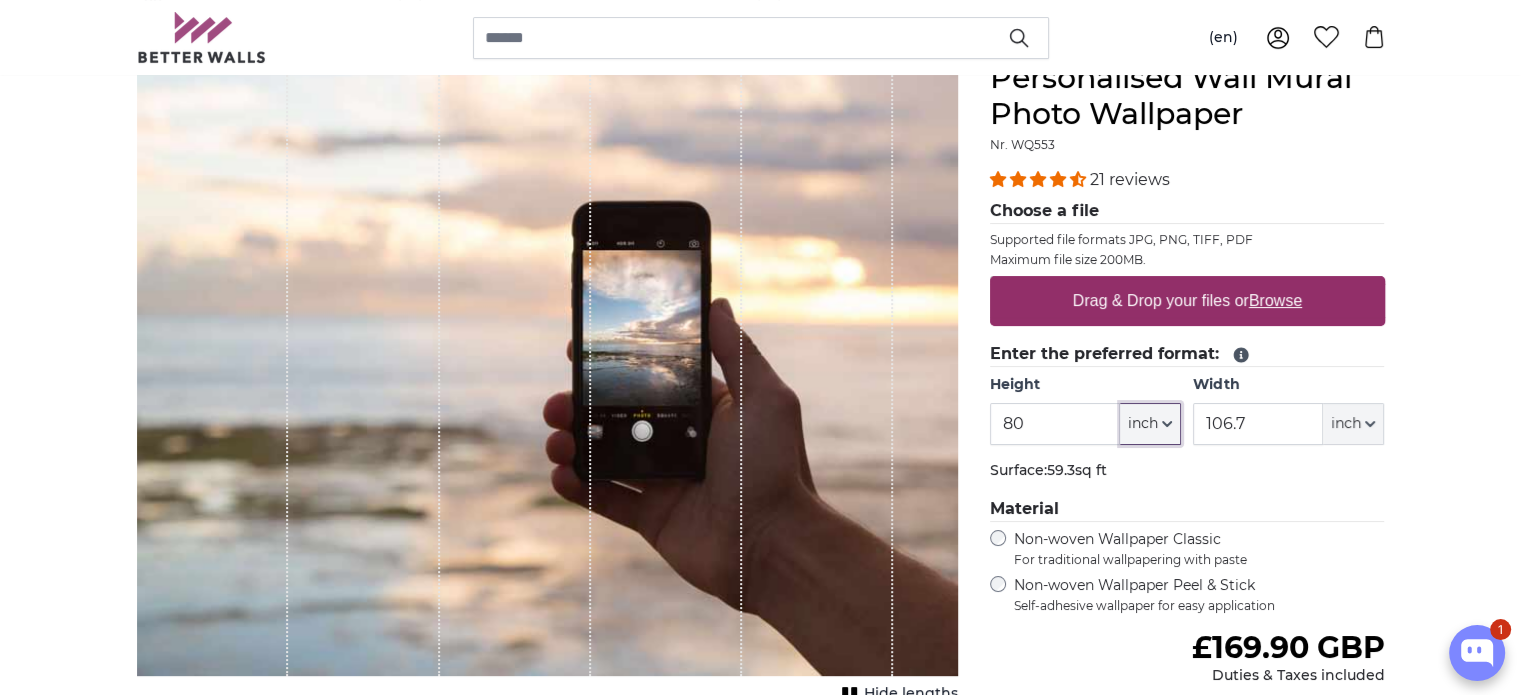 click on "inch" 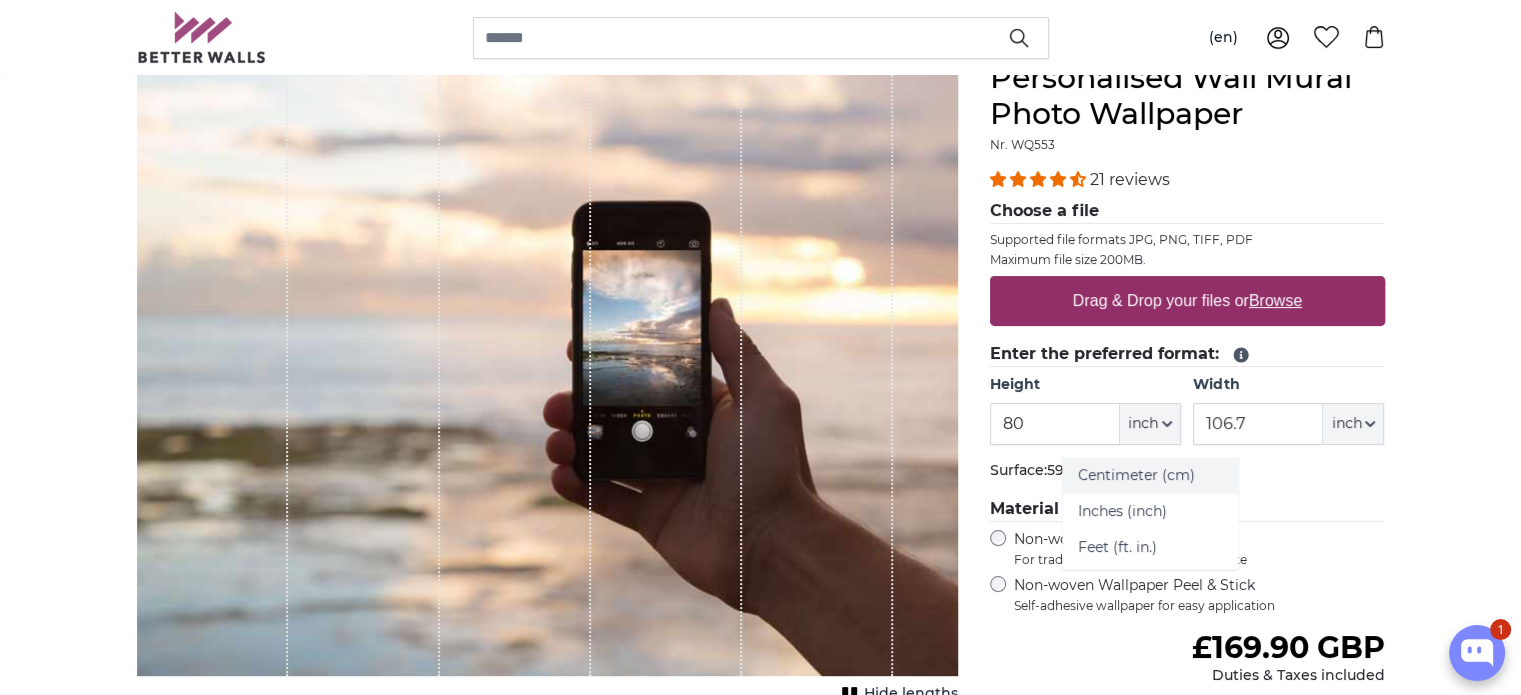 click on "Centimeter (cm)" 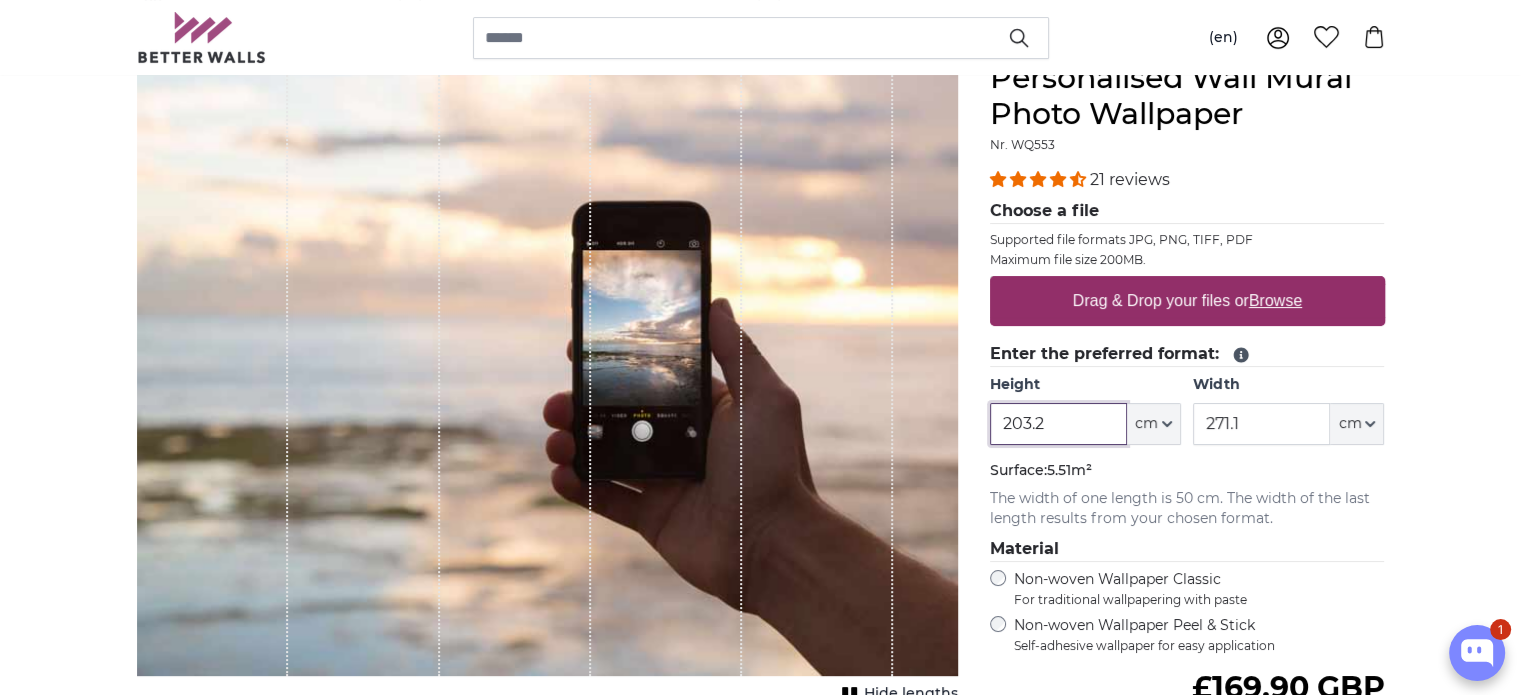drag, startPoint x: 1094, startPoint y: 424, endPoint x: 885, endPoint y: 478, distance: 215.86339 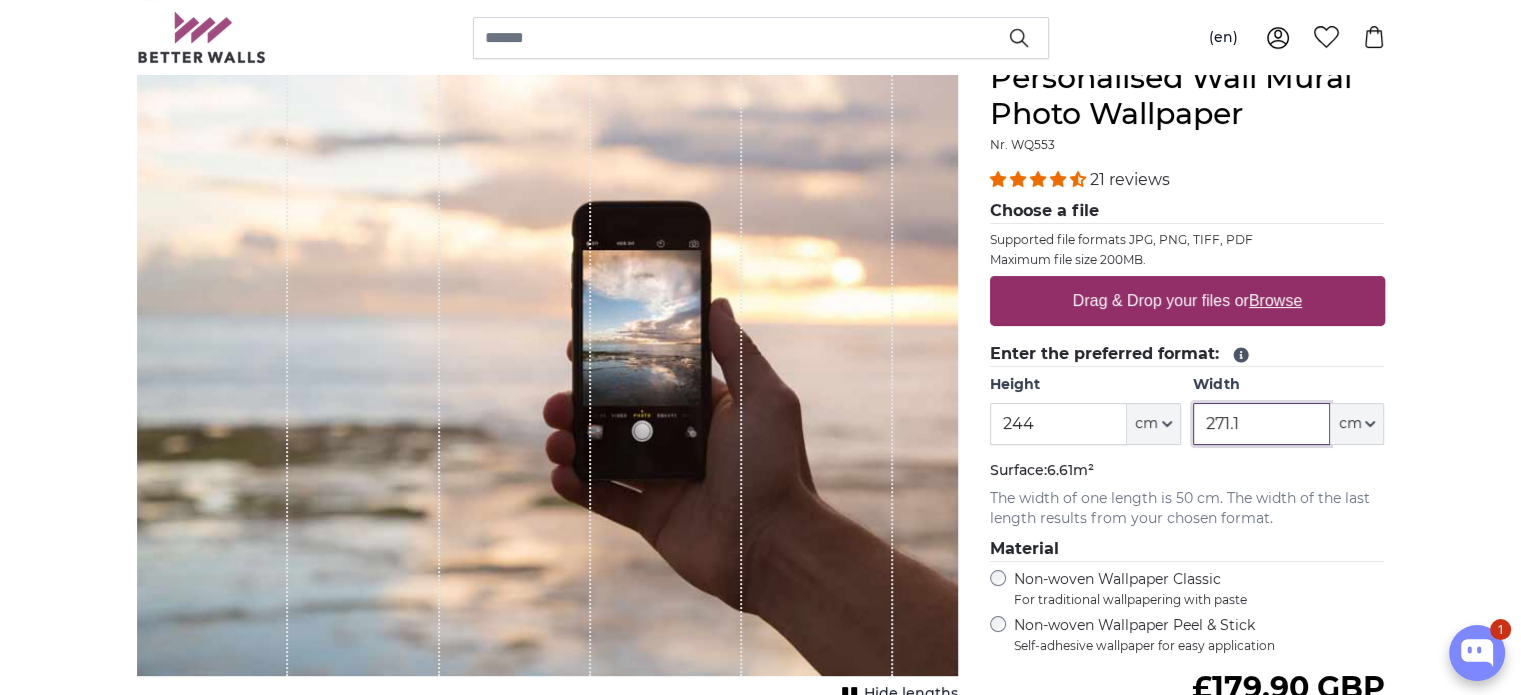 drag, startPoint x: 1296, startPoint y: 430, endPoint x: 1102, endPoint y: 440, distance: 194.25757 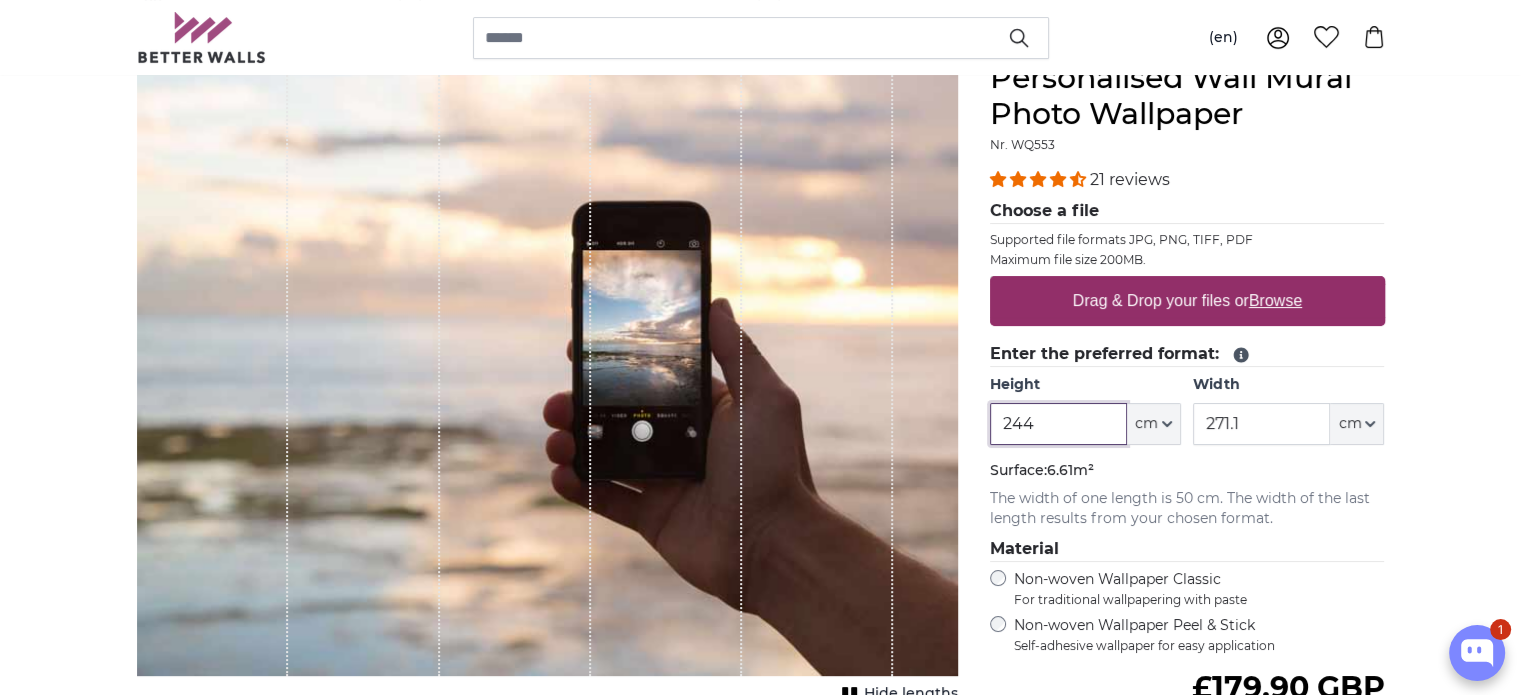 drag, startPoint x: 1033, startPoint y: 440, endPoint x: 940, endPoint y: 460, distance: 95.12623 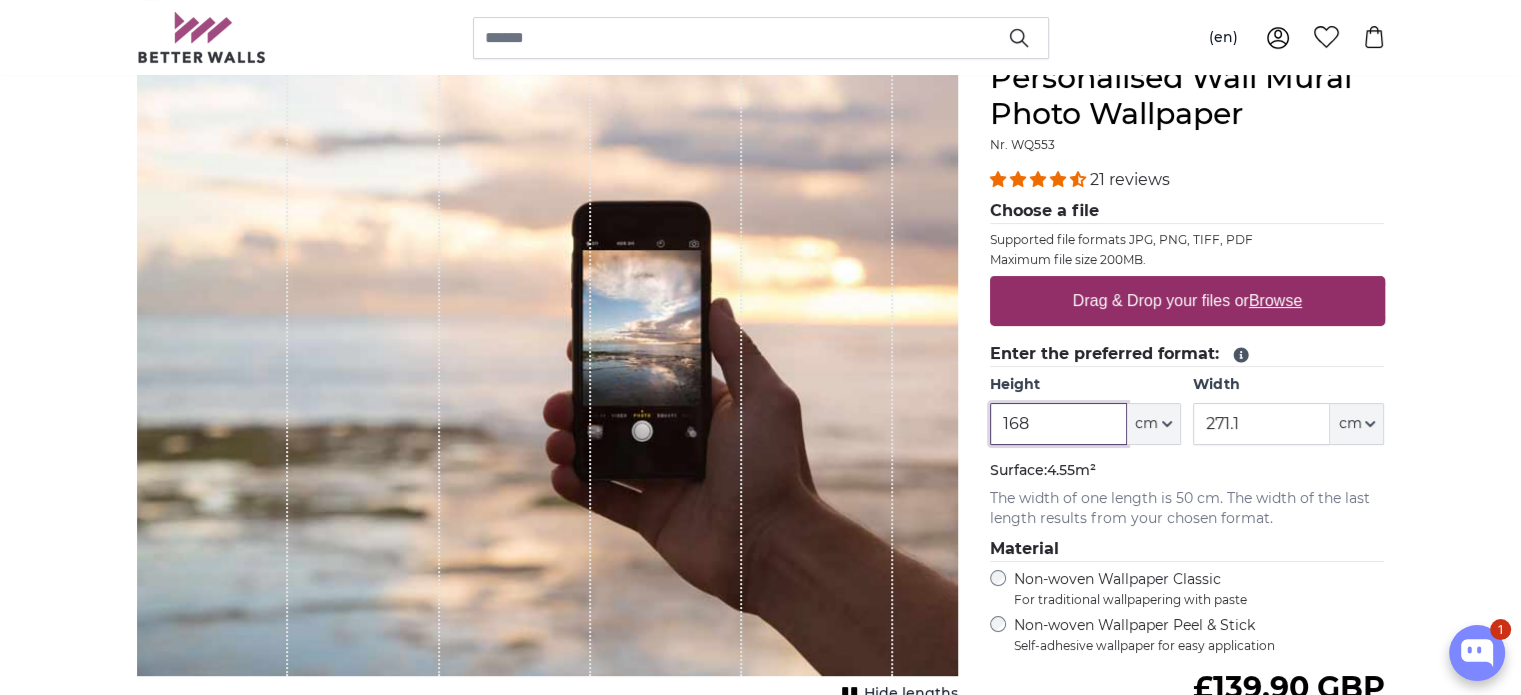 type on "168" 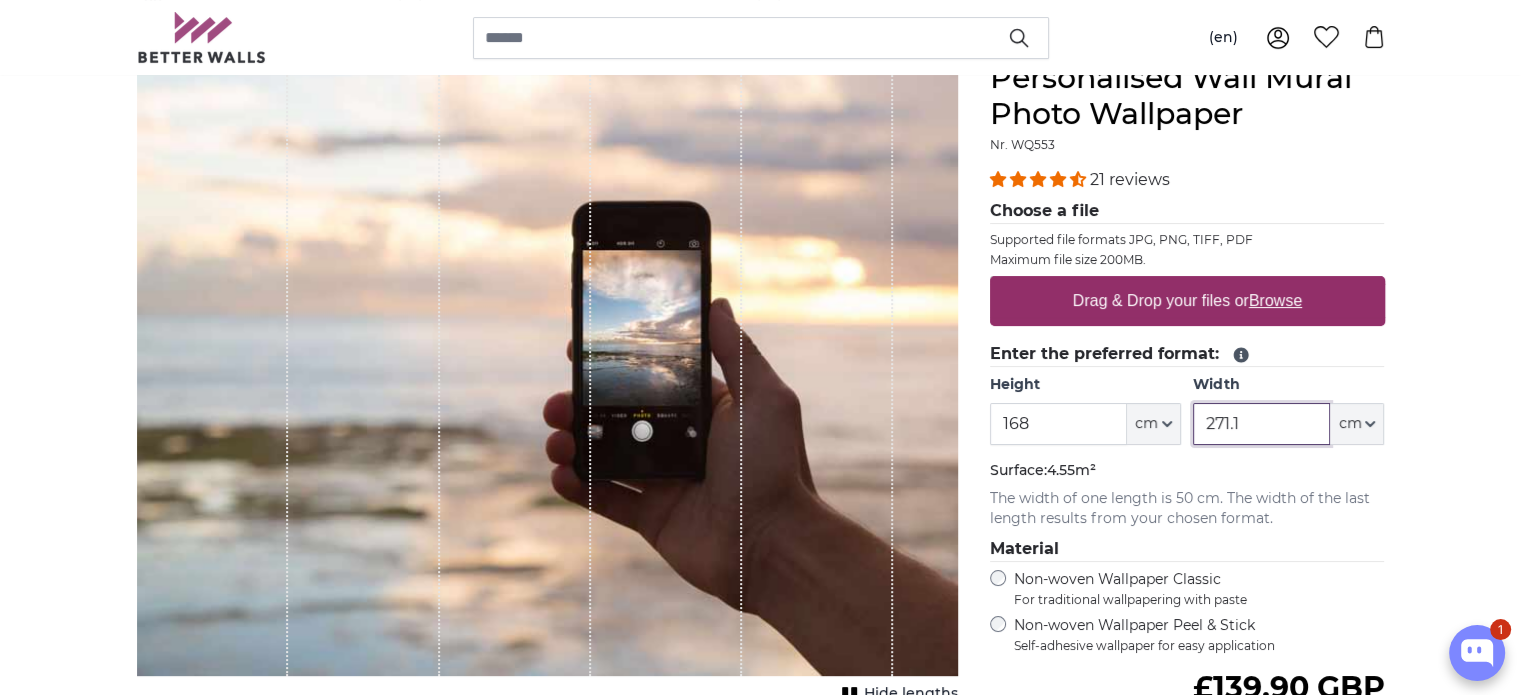 drag, startPoint x: 1238, startPoint y: 431, endPoint x: 1051, endPoint y: 463, distance: 189.71822 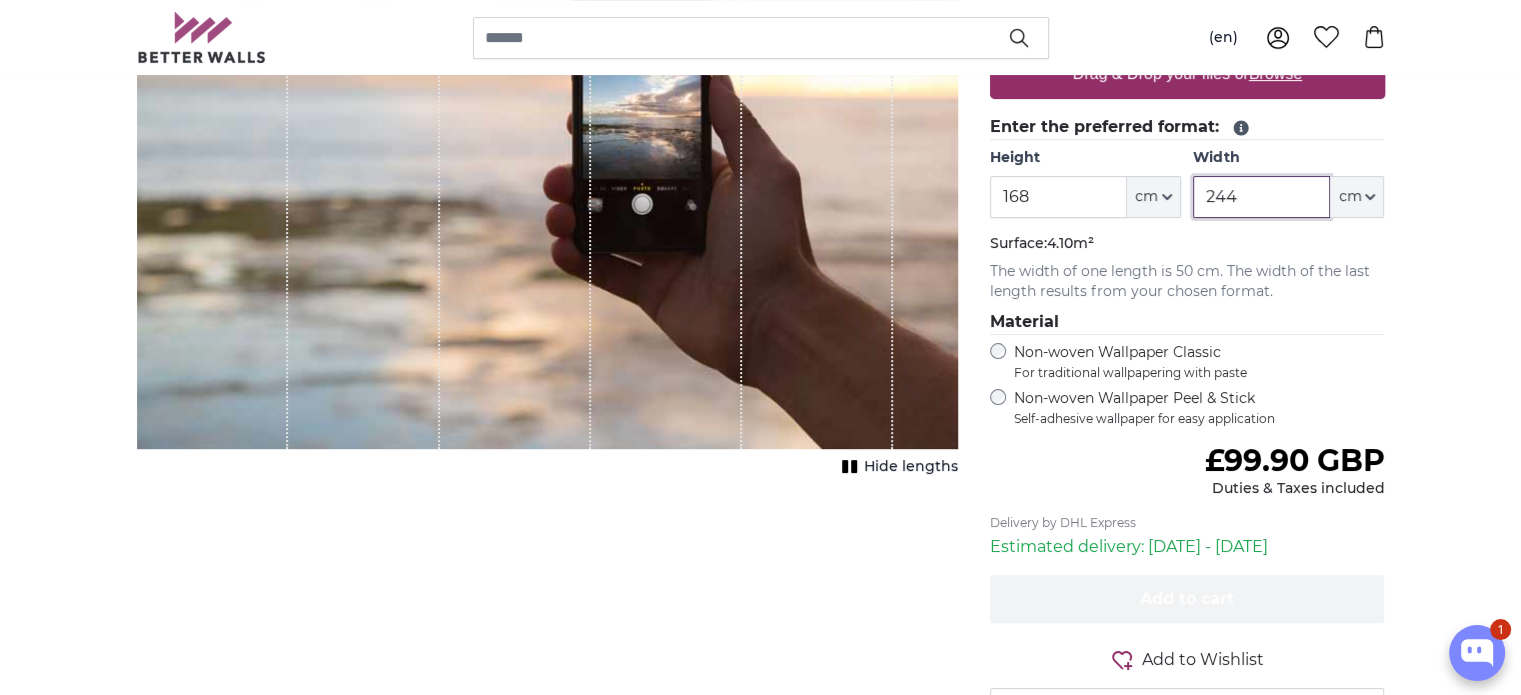 scroll, scrollTop: 200, scrollLeft: 0, axis: vertical 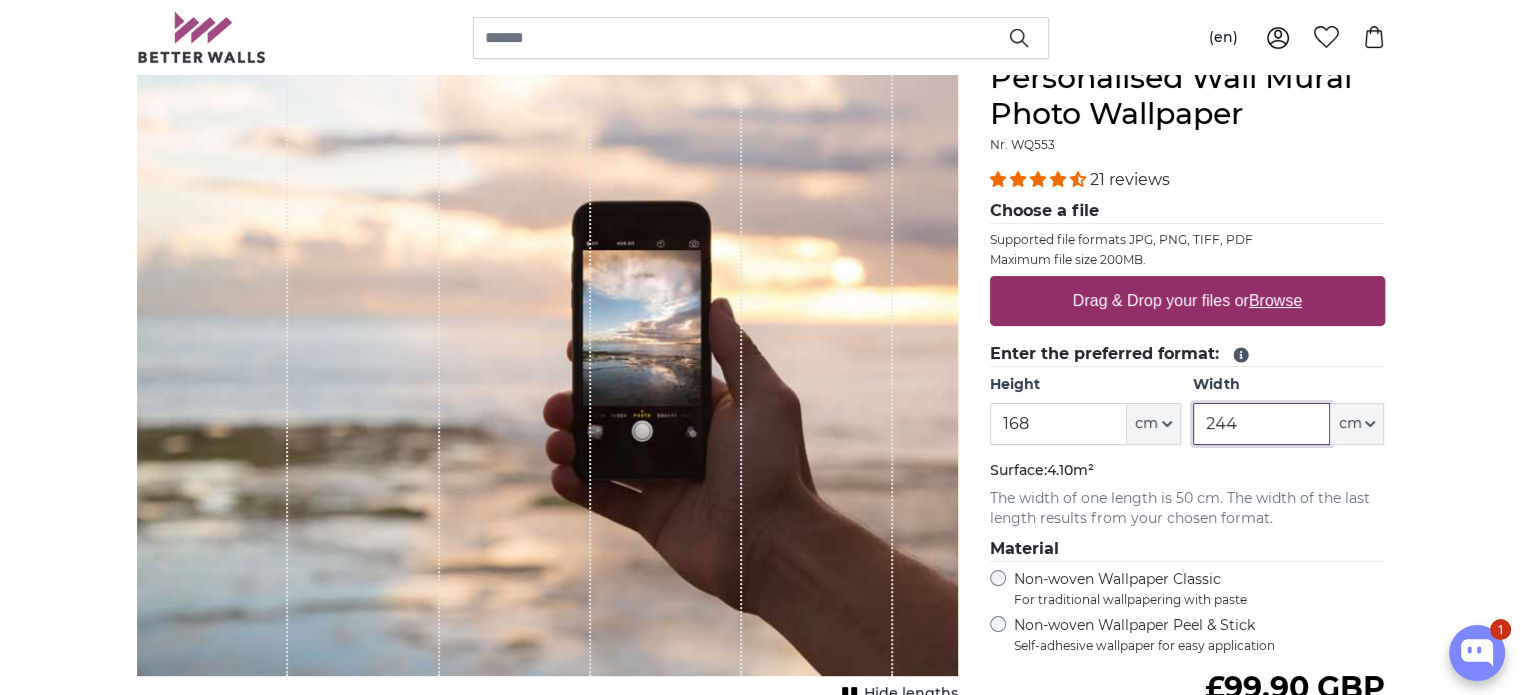 type on "244" 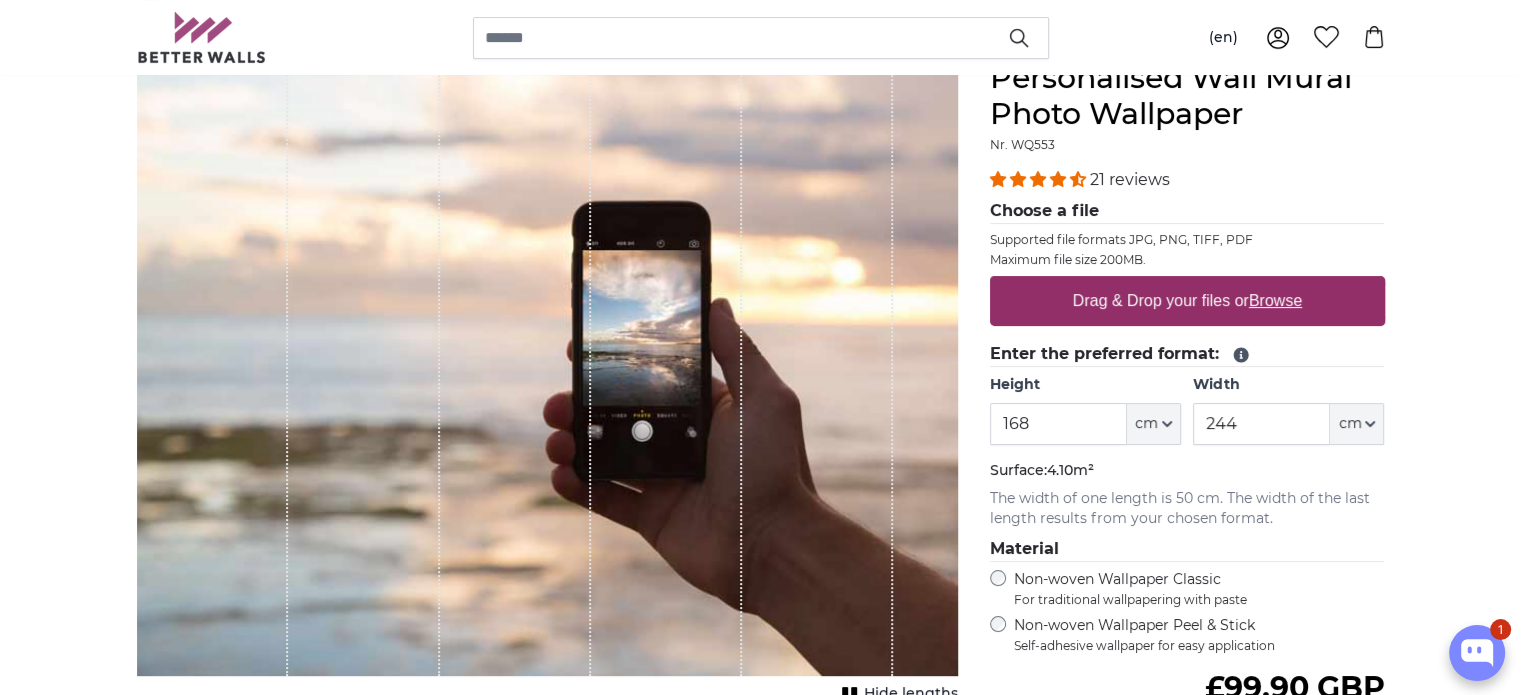click on "Drag & Drop your files or  Browse" at bounding box center (1186, 301) 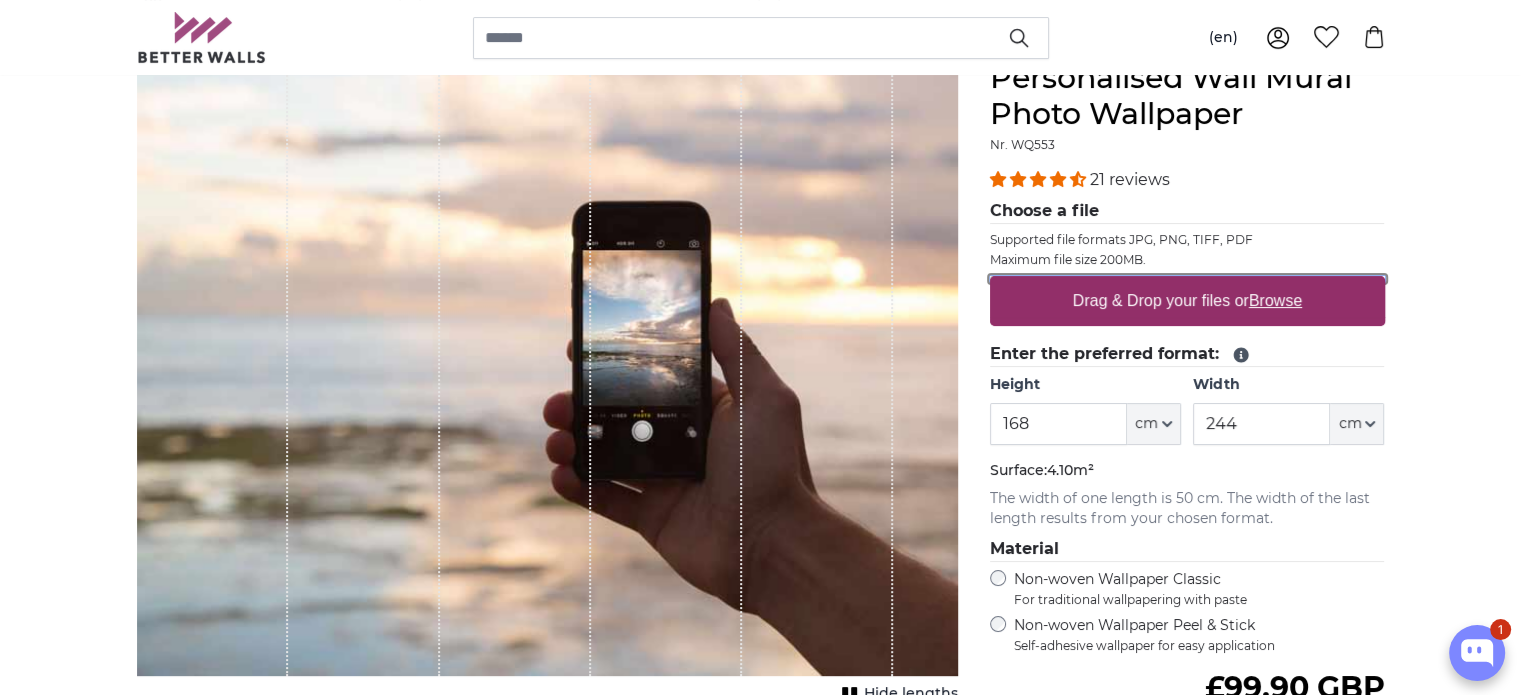 type on "**********" 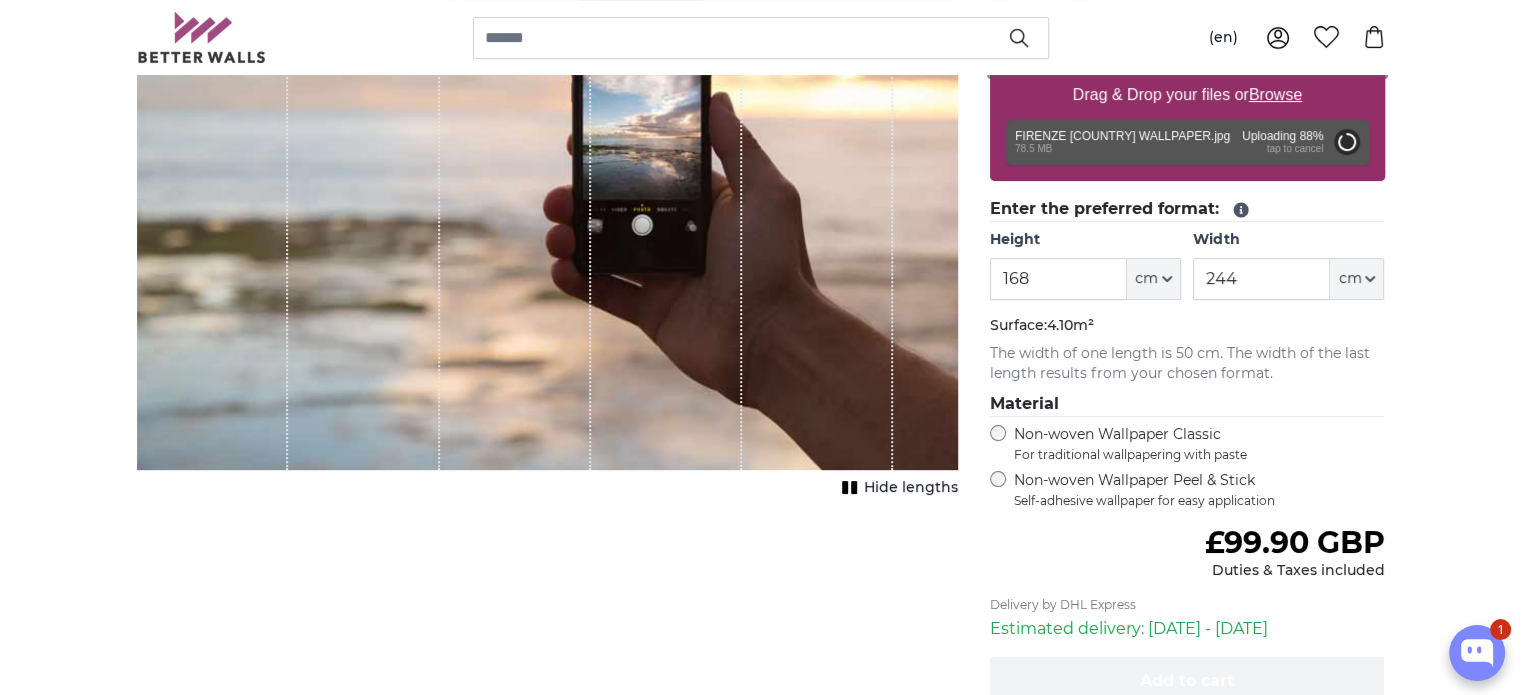 scroll, scrollTop: 358, scrollLeft: 0, axis: vertical 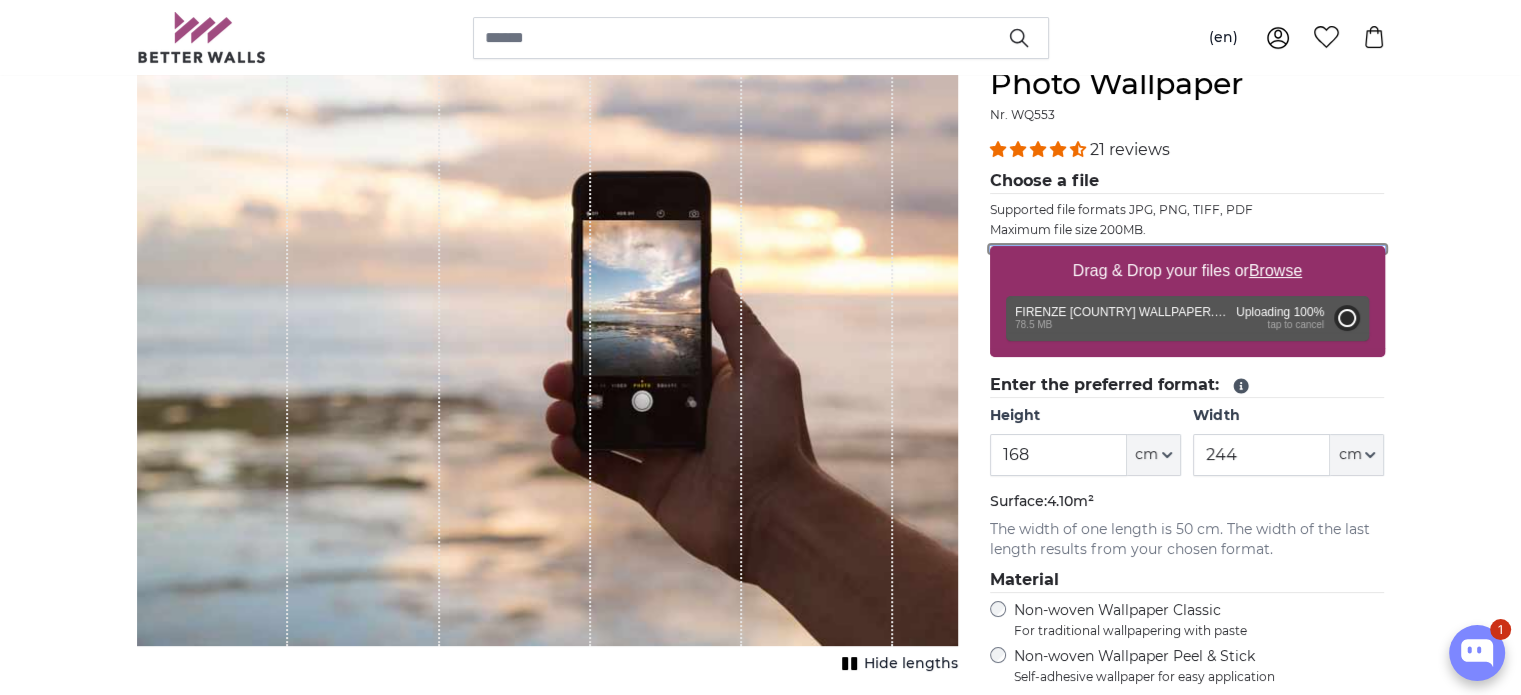 type on "200" 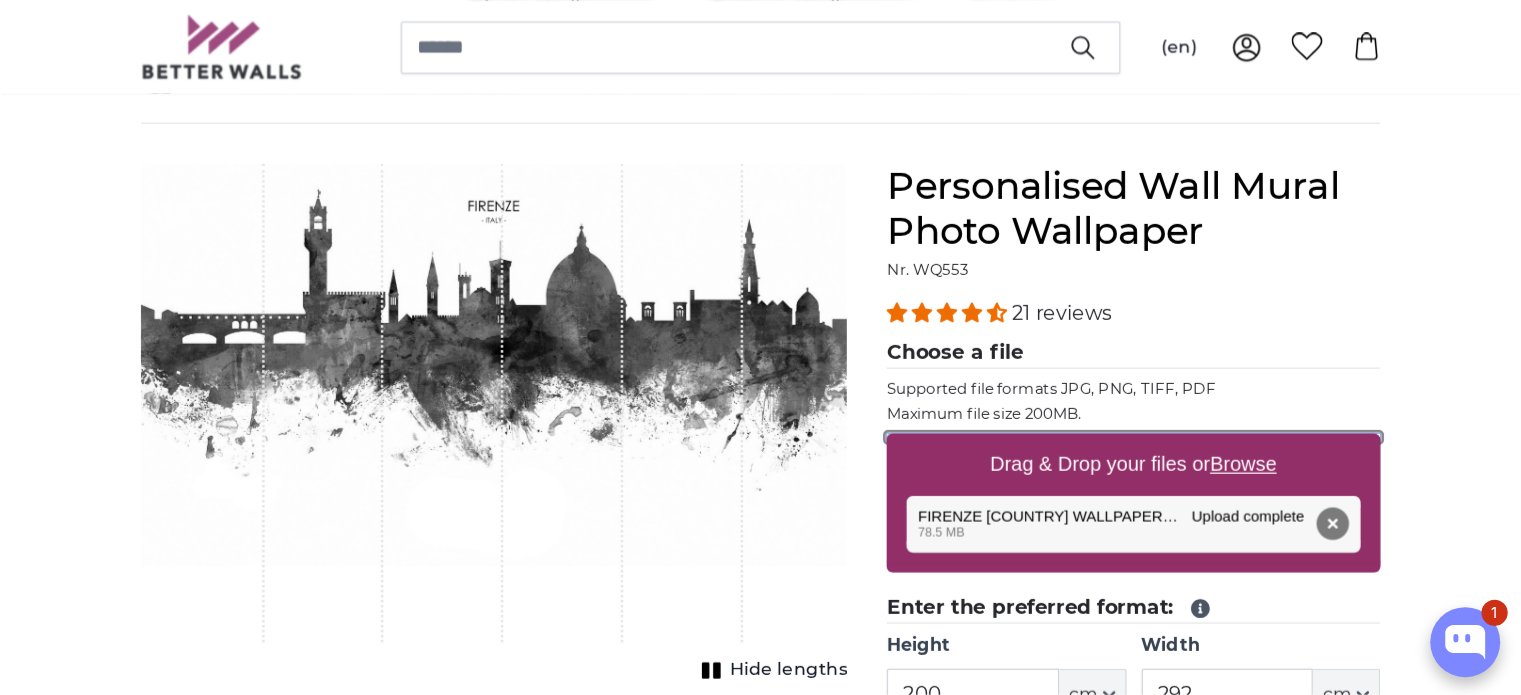 scroll, scrollTop: 130, scrollLeft: 0, axis: vertical 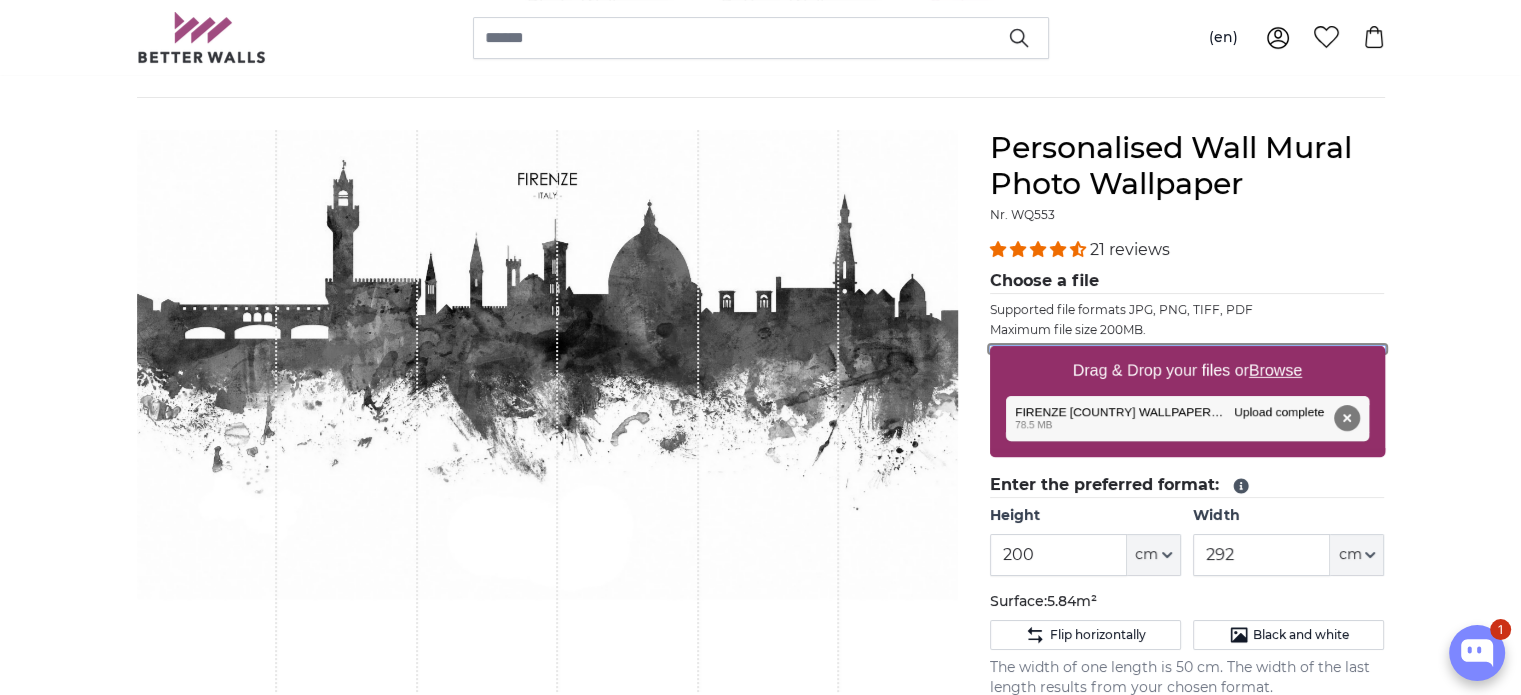 click on "Drag & Drop your files or  Browse" at bounding box center [1187, 349] 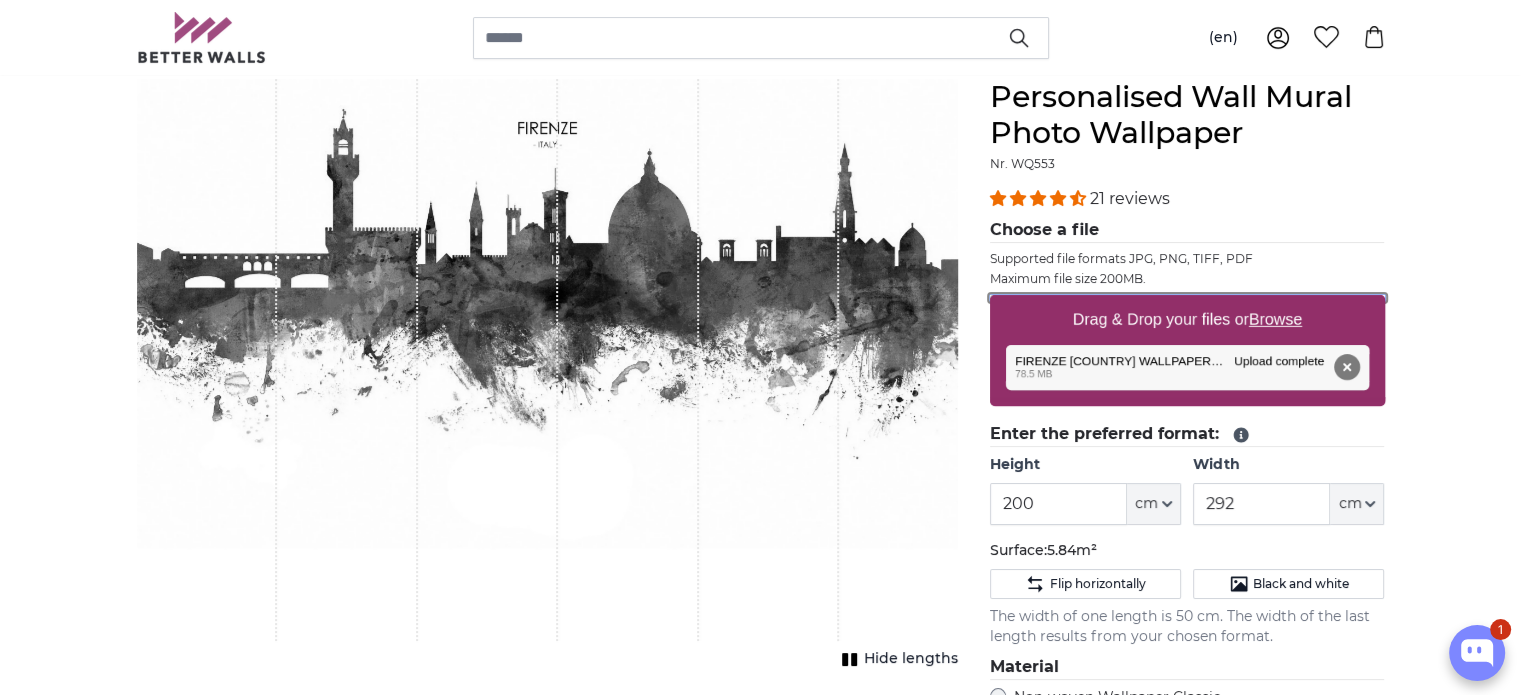 scroll, scrollTop: 230, scrollLeft: 0, axis: vertical 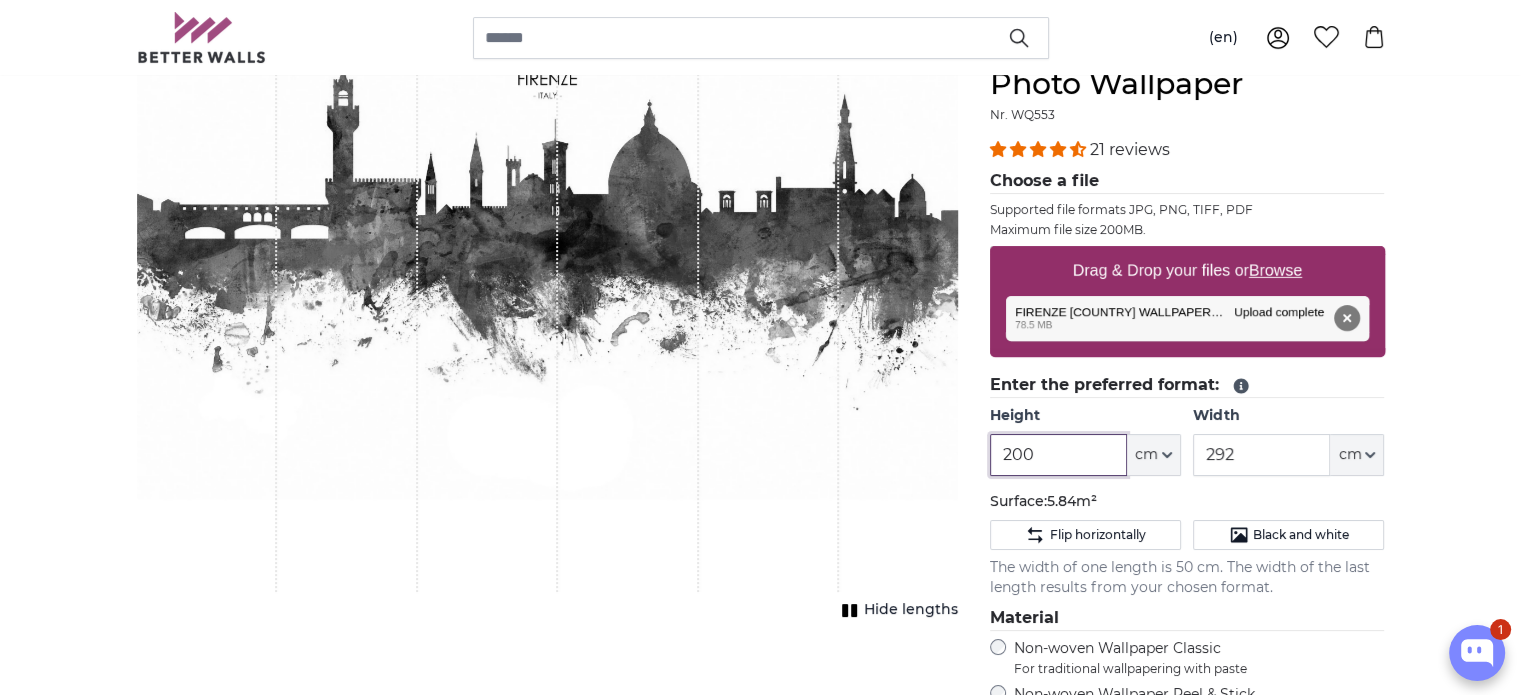 drag, startPoint x: 1090, startPoint y: 454, endPoint x: 939, endPoint y: 475, distance: 152.45328 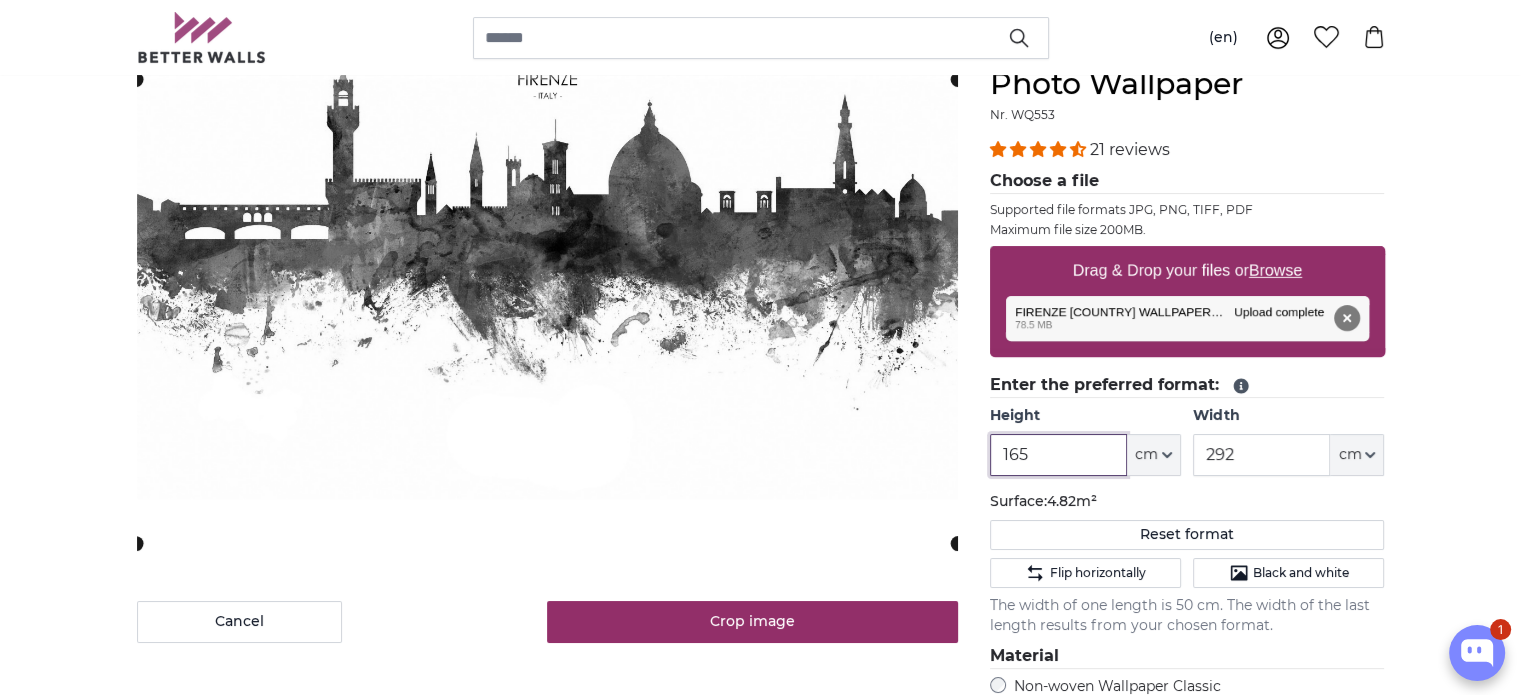 type on "165" 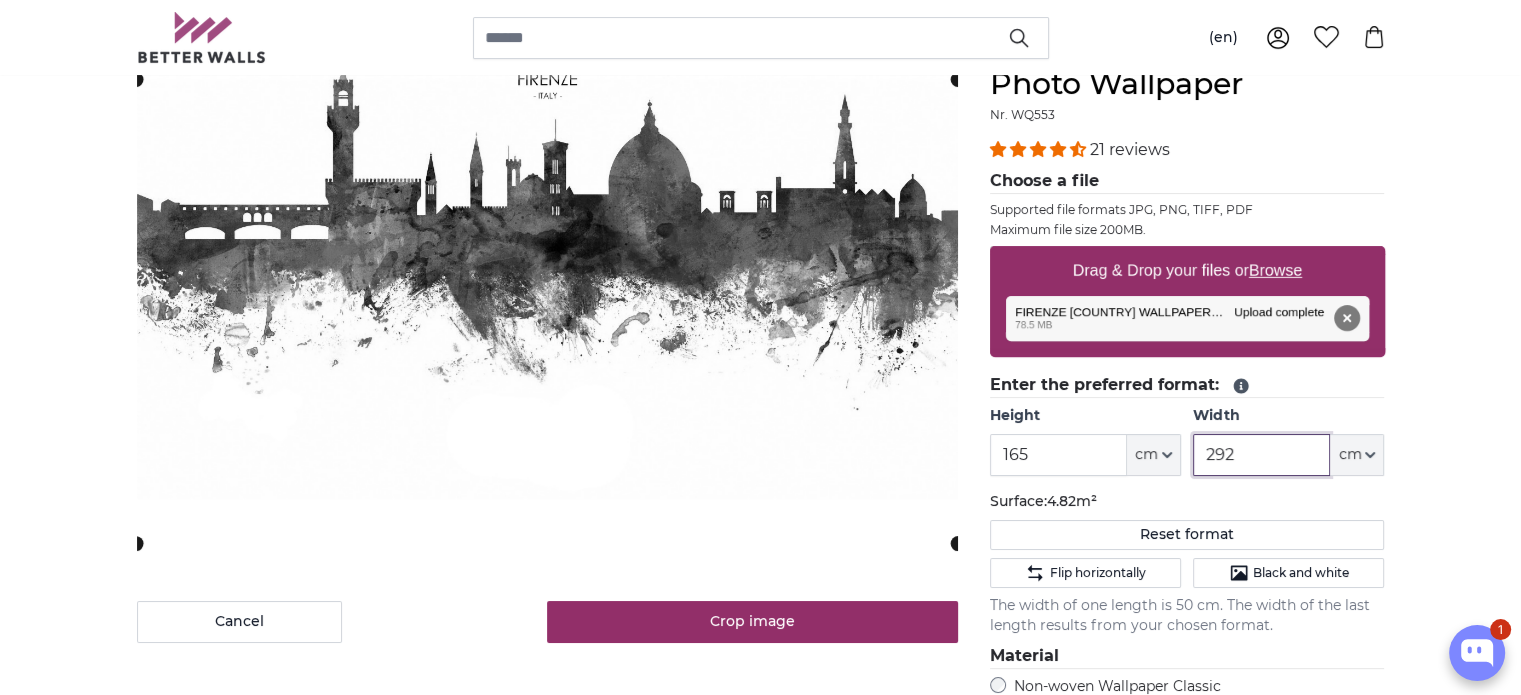drag, startPoint x: 1272, startPoint y: 468, endPoint x: 1160, endPoint y: 466, distance: 112.01785 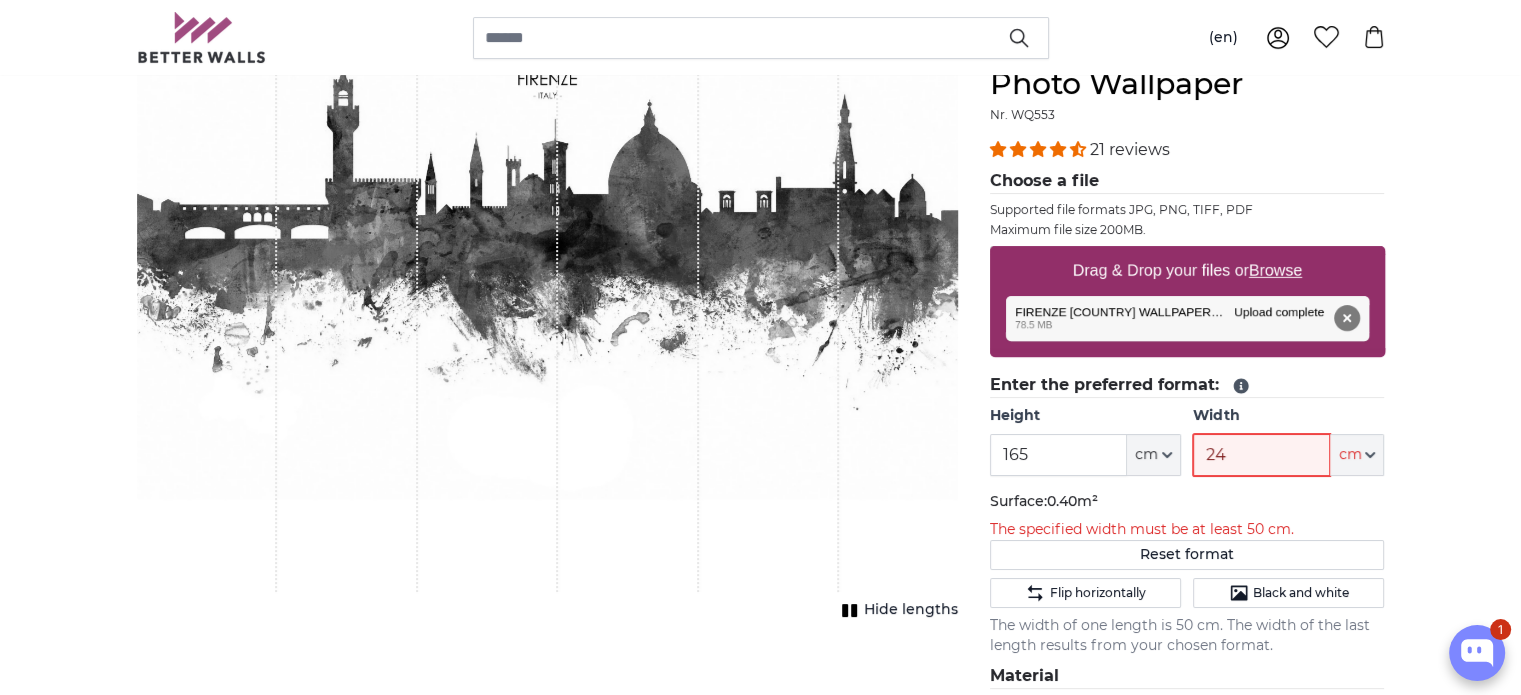 type on "244" 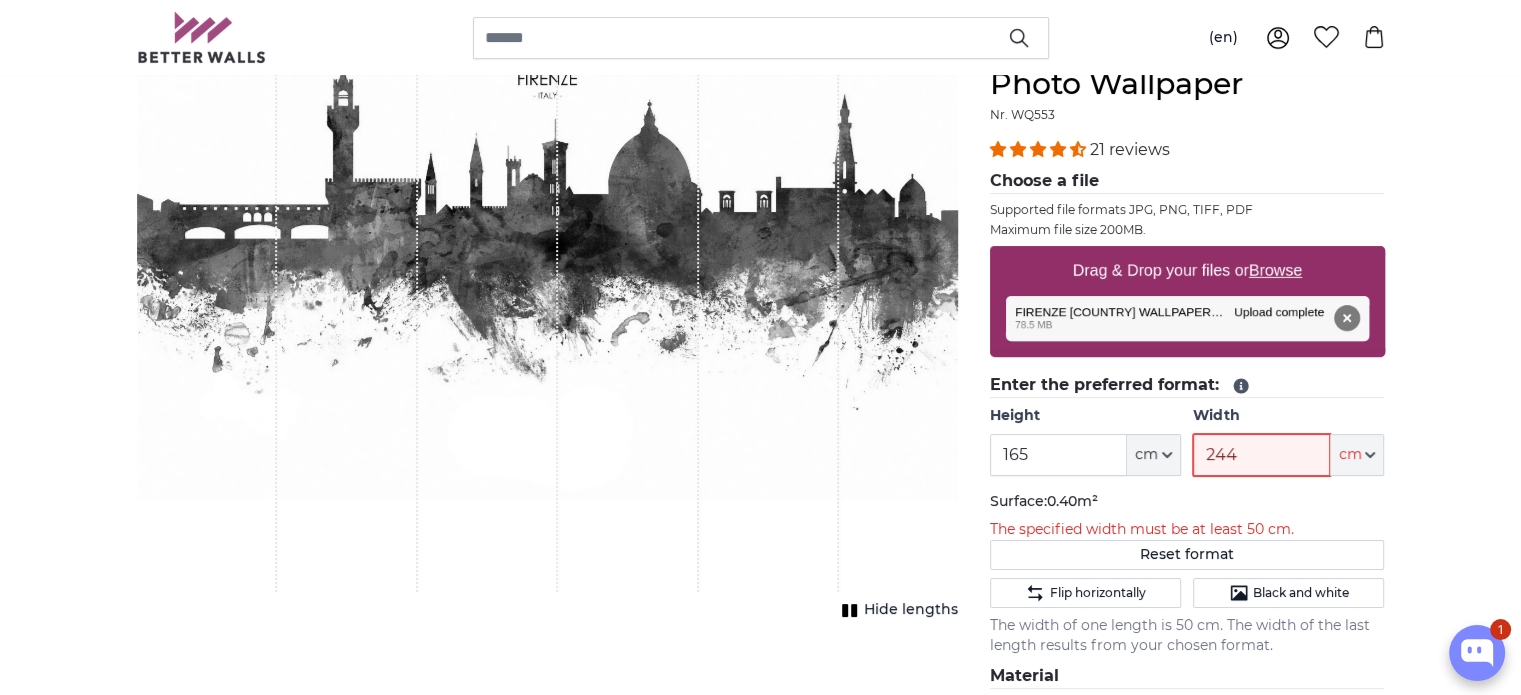 type 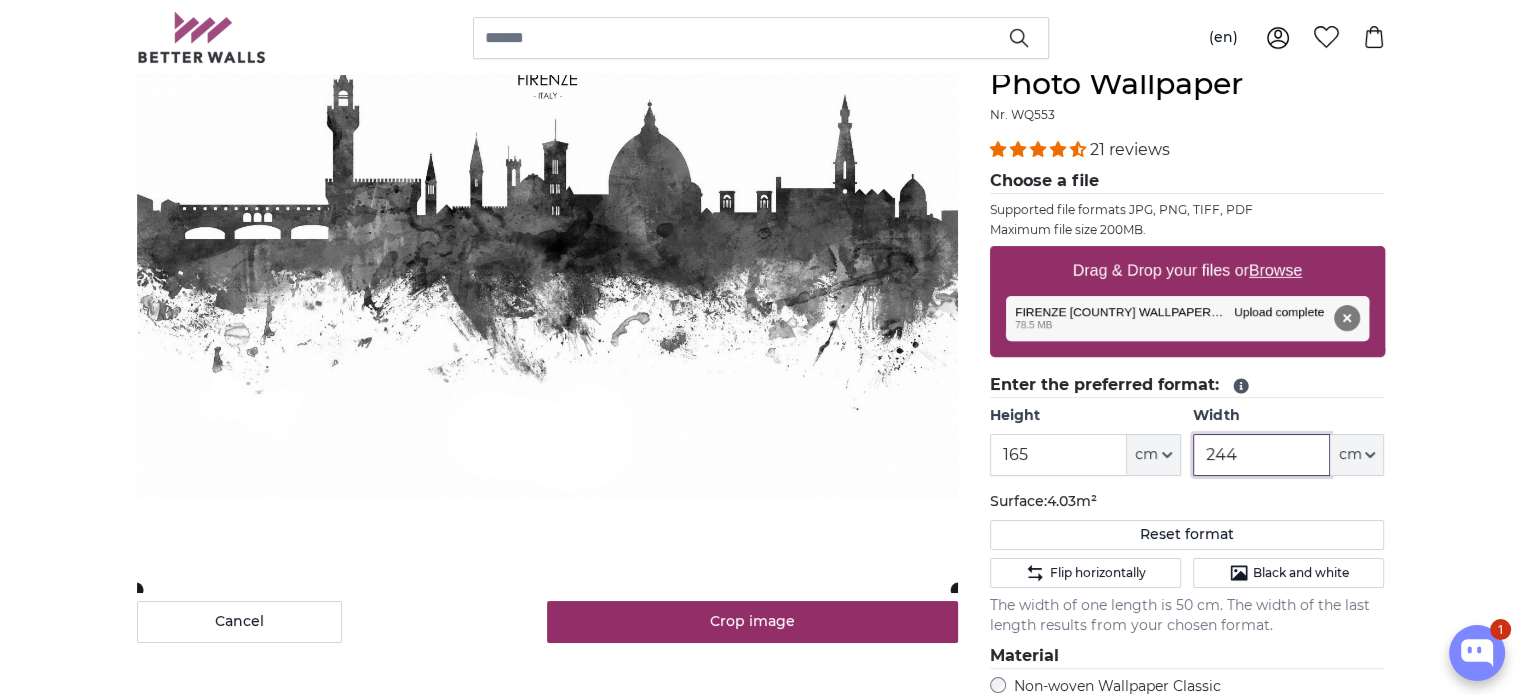 type on "244" 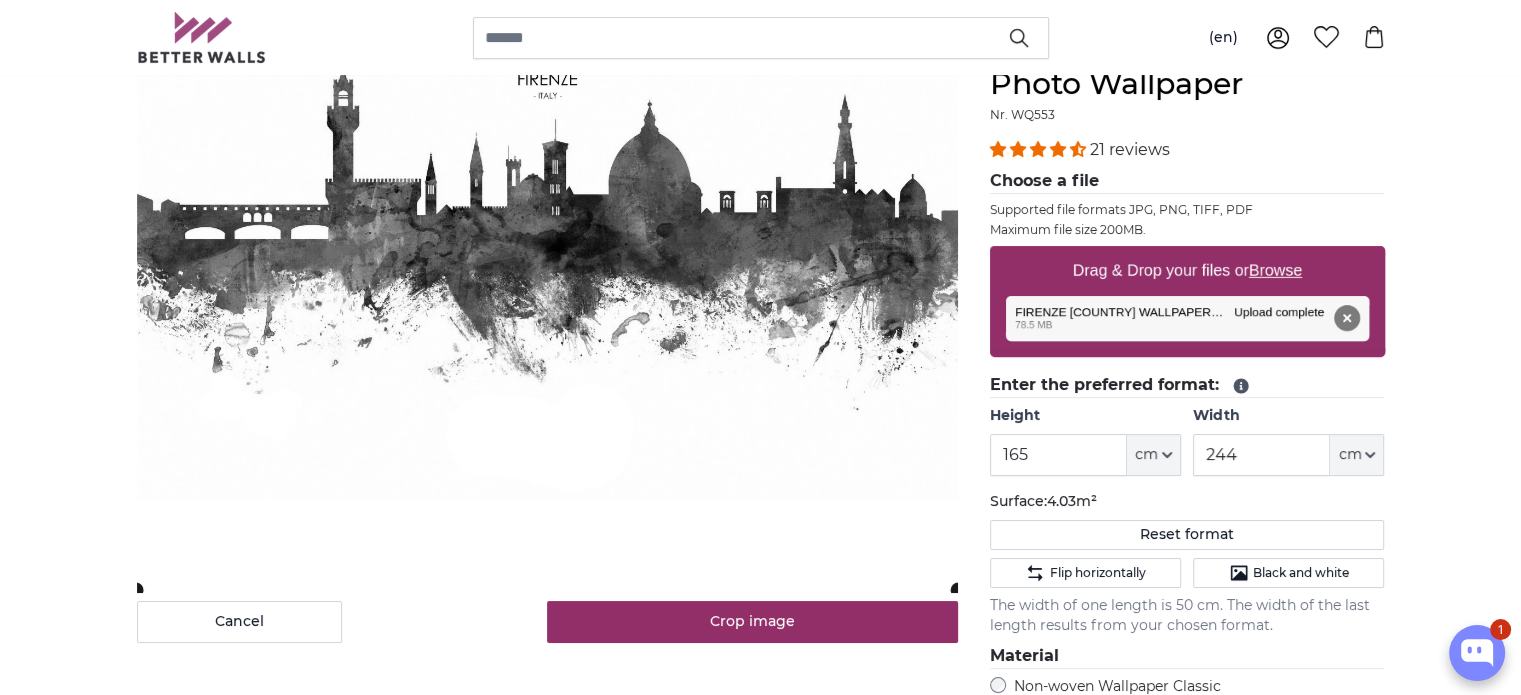 click on "Personalised Photo Wallpaper
Personalised Wall Mural Photo Wallpaper
Personalised Wall Mural Photo Wallpaper
Cancel
Crop image" at bounding box center (760, 2413) 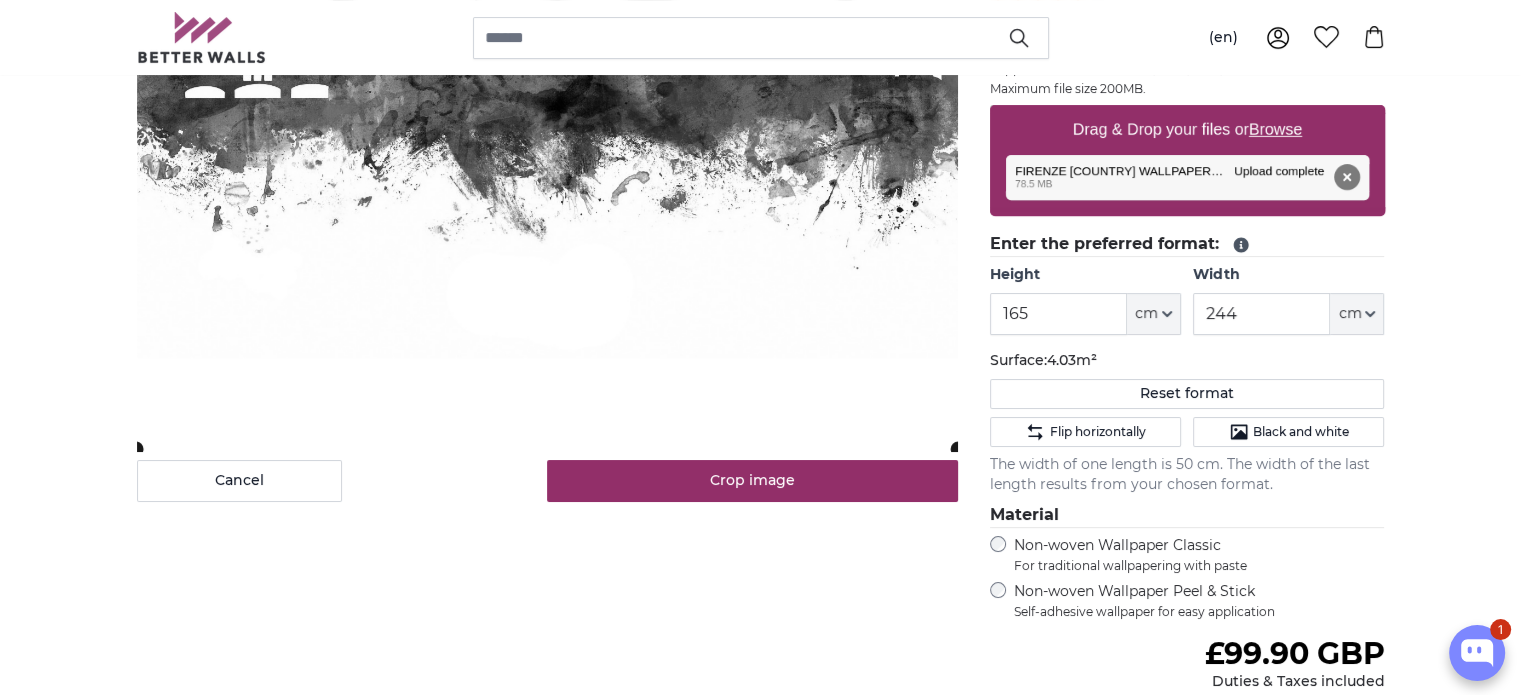scroll, scrollTop: 200, scrollLeft: 0, axis: vertical 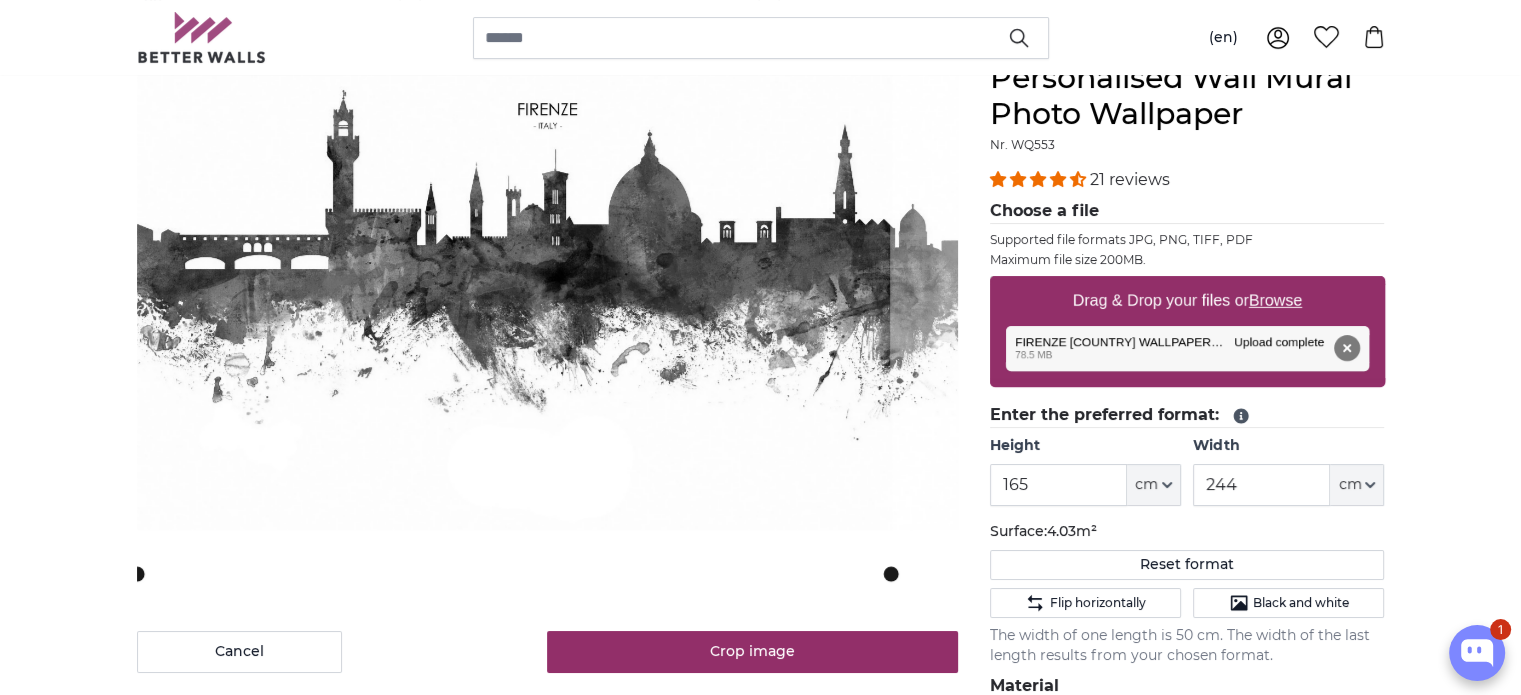 click 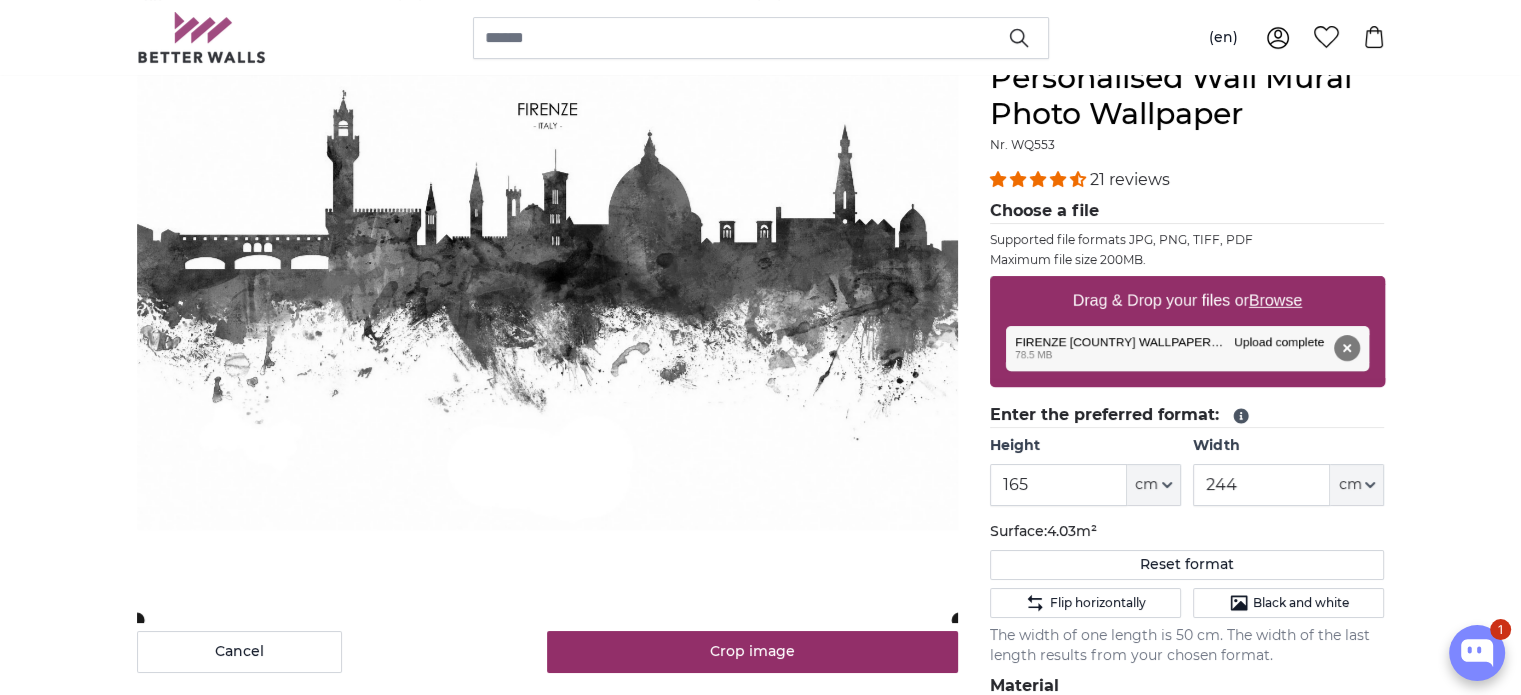 click on "Cancel
Crop image
Hide lengths
Personalised Wall Mural Photo Wallpaper
Nr. WQ553
21 reviews" at bounding box center (761, 581) 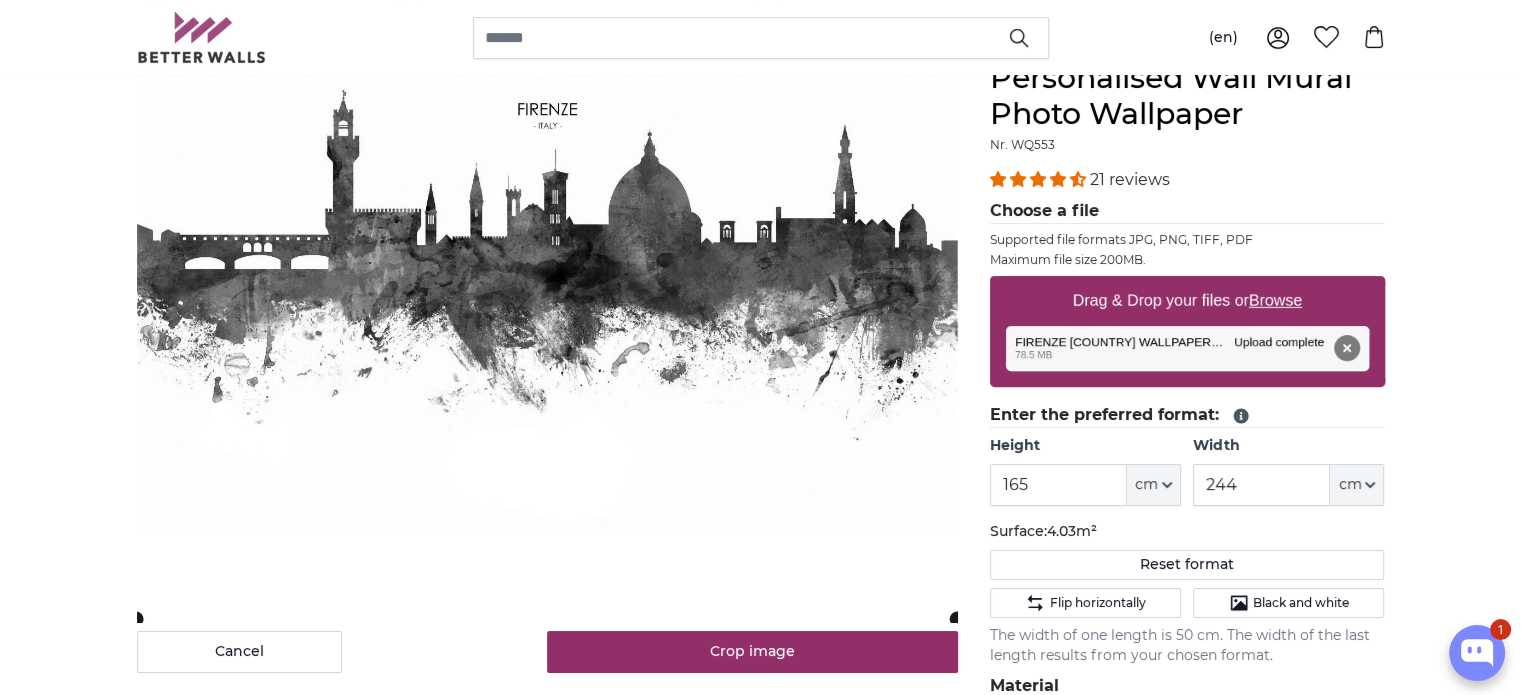 click on "Personalised Photo Wallpaper
Personalised Wall Mural Photo Wallpaper
Personalised Wall Mural Photo Wallpaper
Cancel
Crop image" at bounding box center (760, 2443) 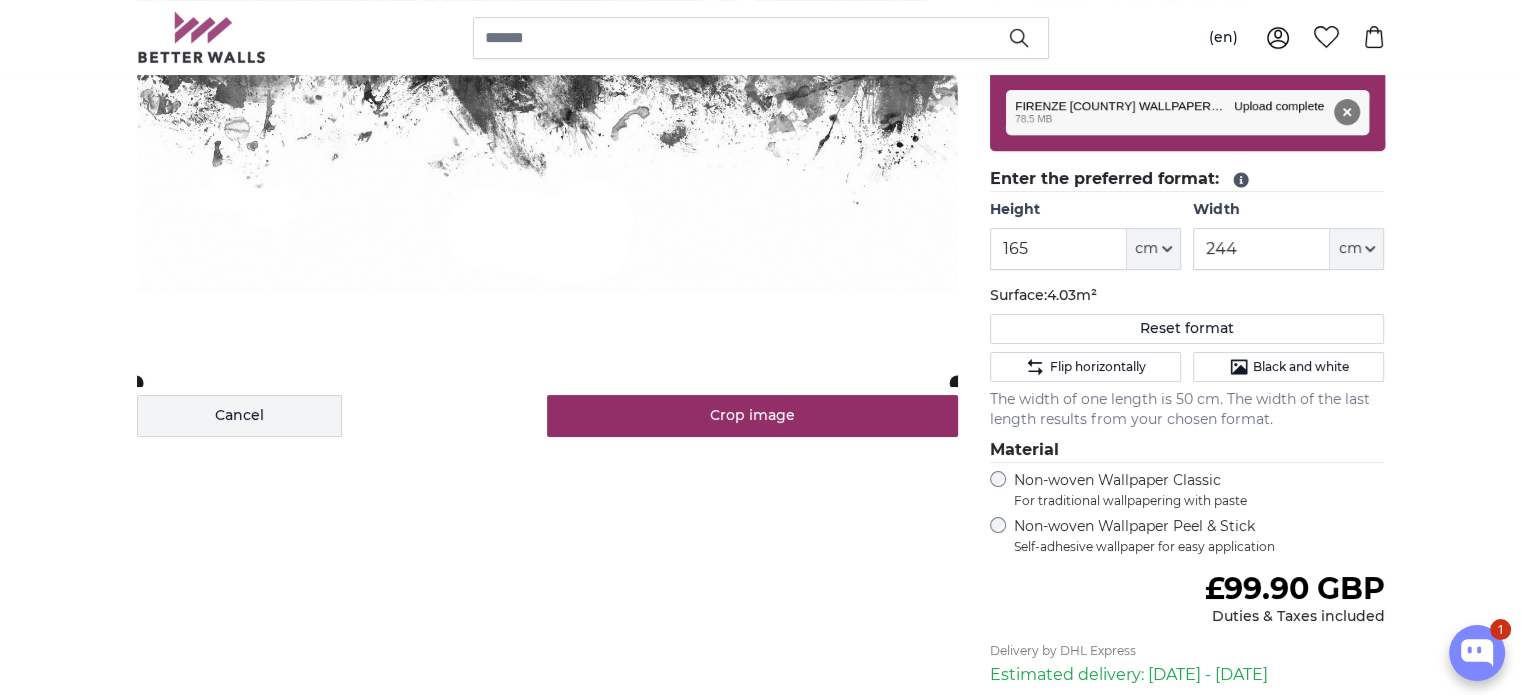 scroll, scrollTop: 500, scrollLeft: 0, axis: vertical 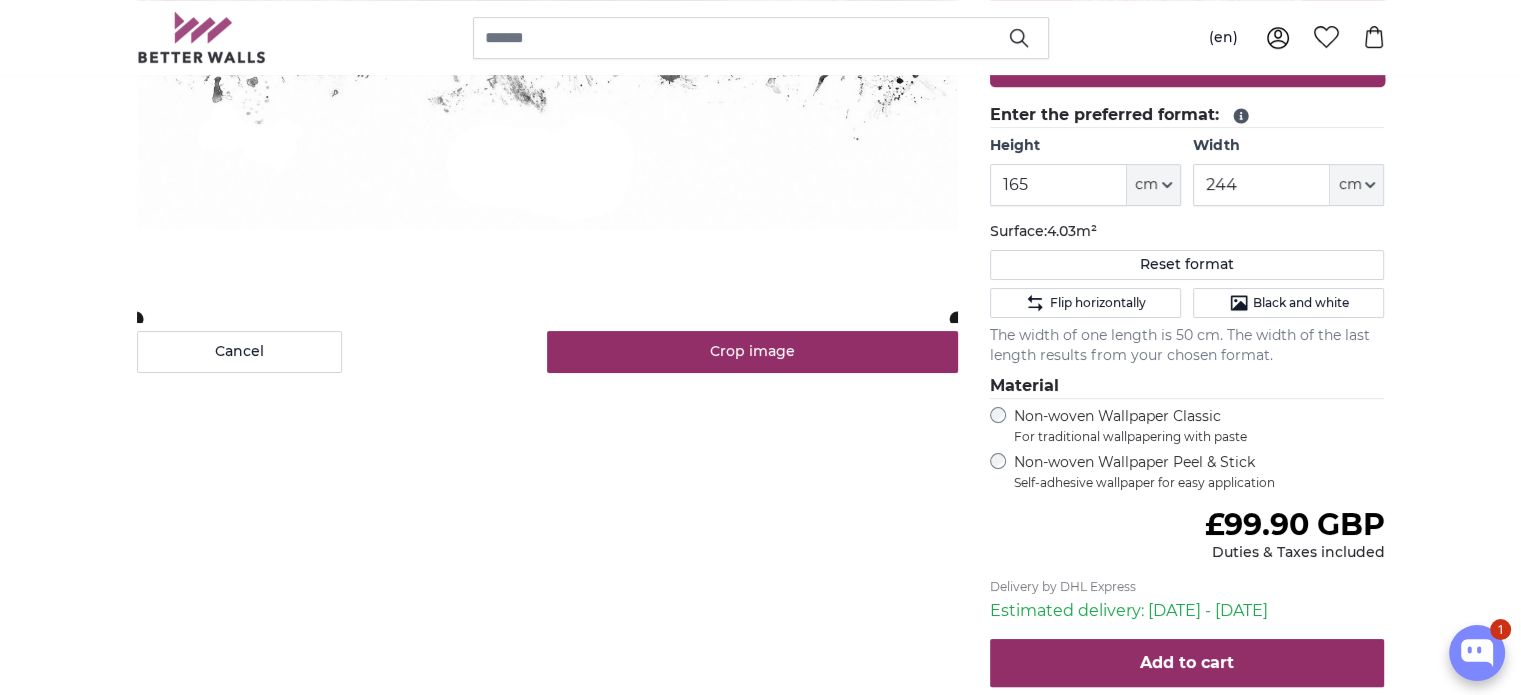 click on "Non-woven Wallpaper Peel & Stick
Self-adhesive wallpaper for easy application" at bounding box center (1199, 472) 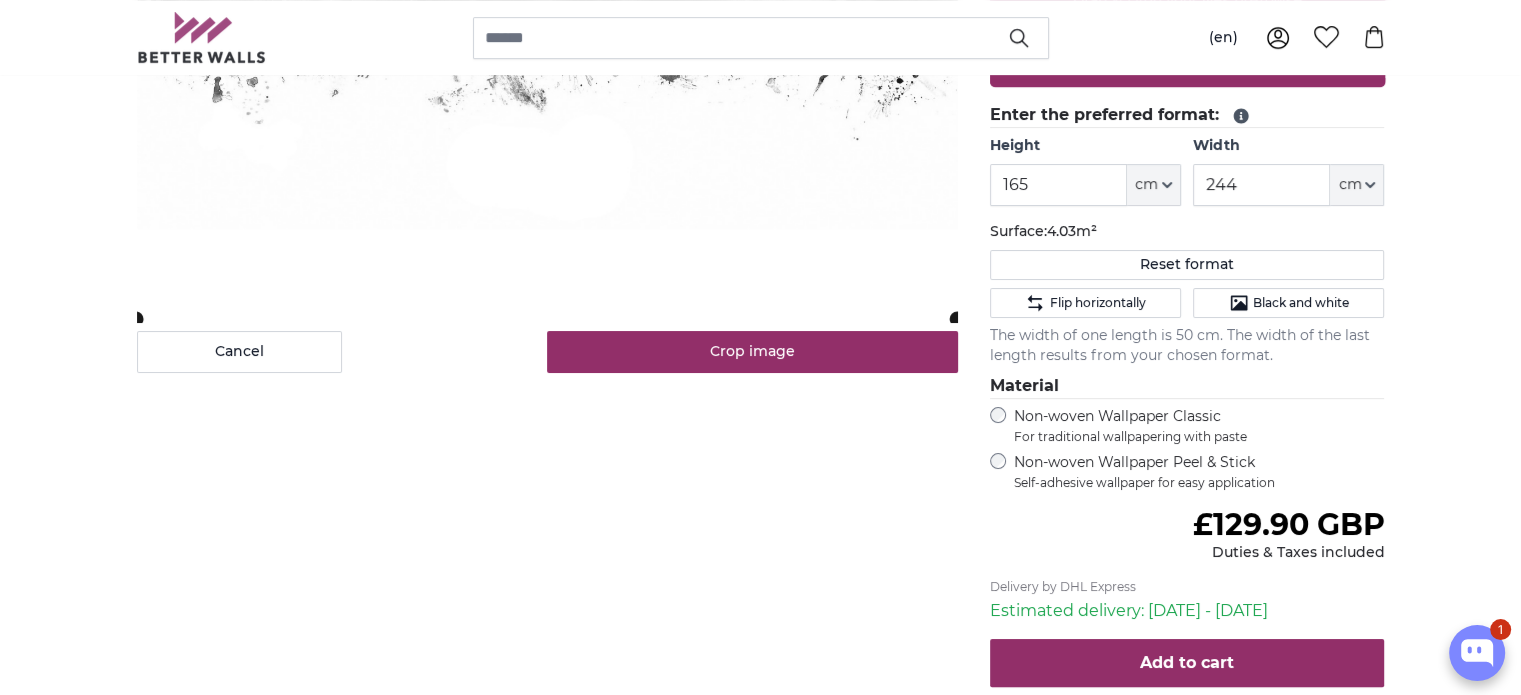 click on "Non-woven Wallpaper Classic
For traditional wallpapering with paste" at bounding box center [1199, 426] 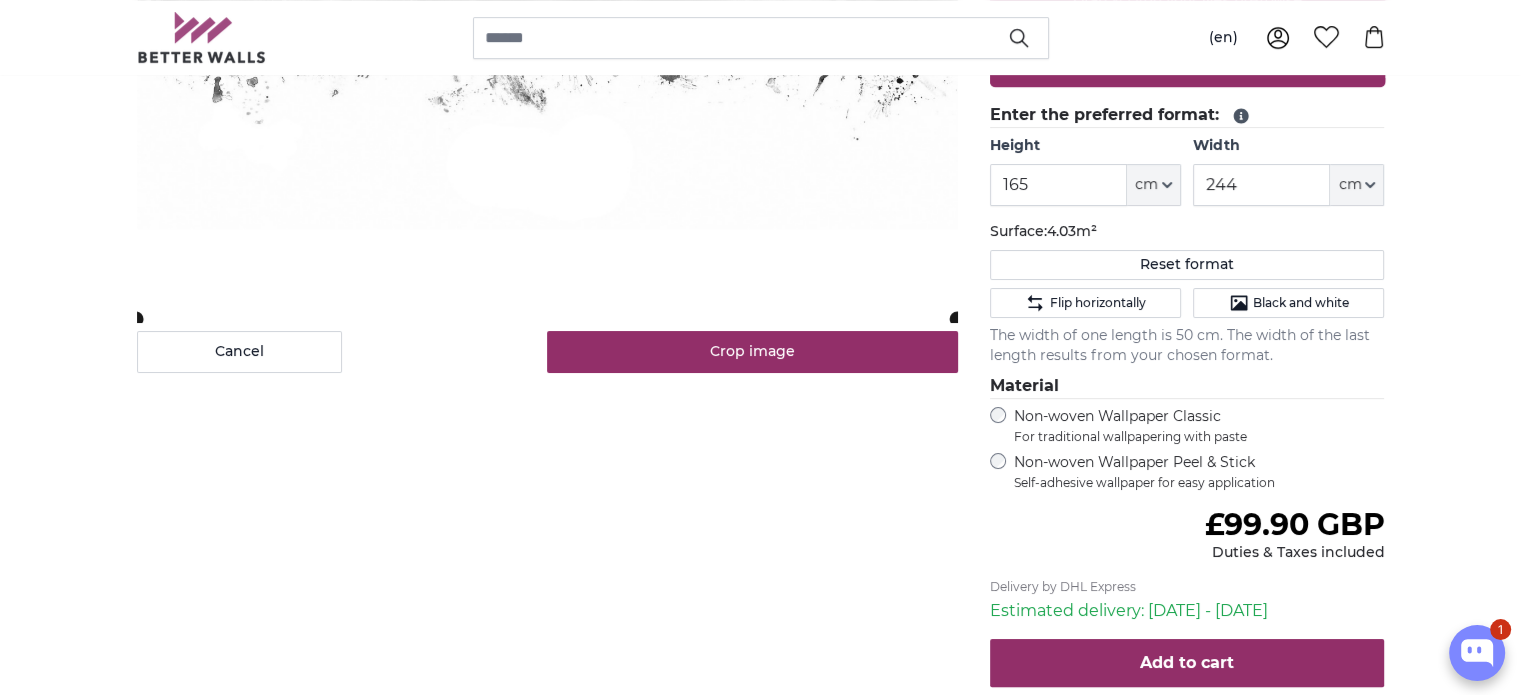 click on "Non-woven Wallpaper Peel & Stick
Self-adhesive wallpaper for easy application" at bounding box center (1199, 472) 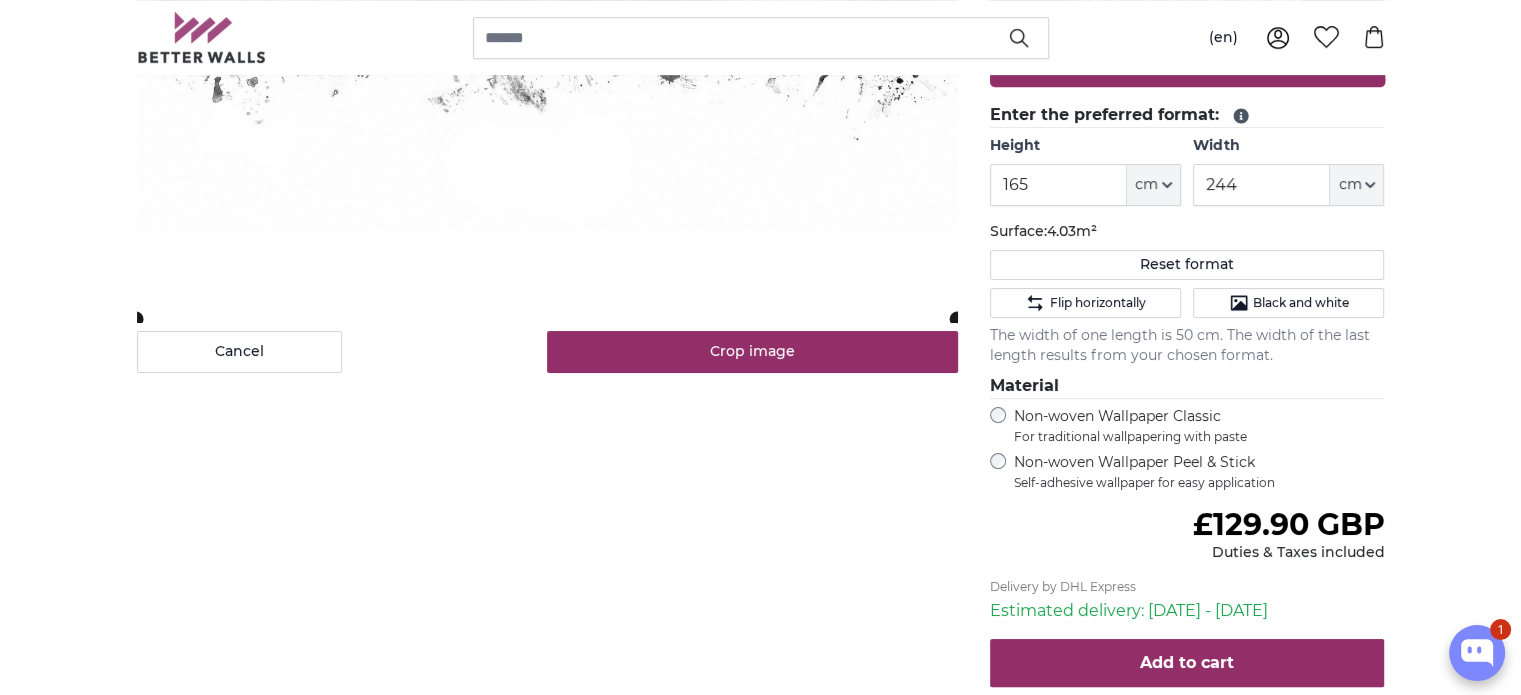 click on "Non-woven Wallpaper Classic
For traditional wallpapering with paste" at bounding box center (1187, 426) 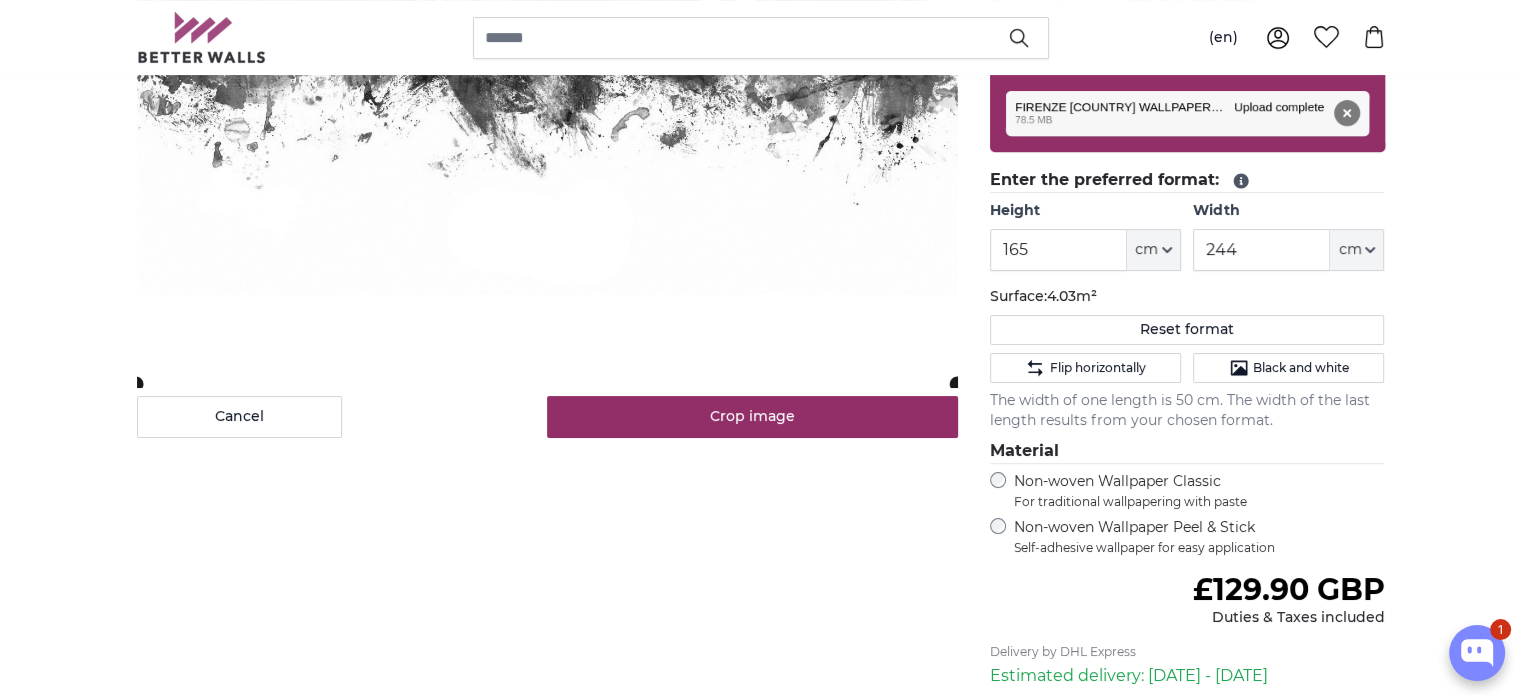 scroll, scrollTop: 400, scrollLeft: 0, axis: vertical 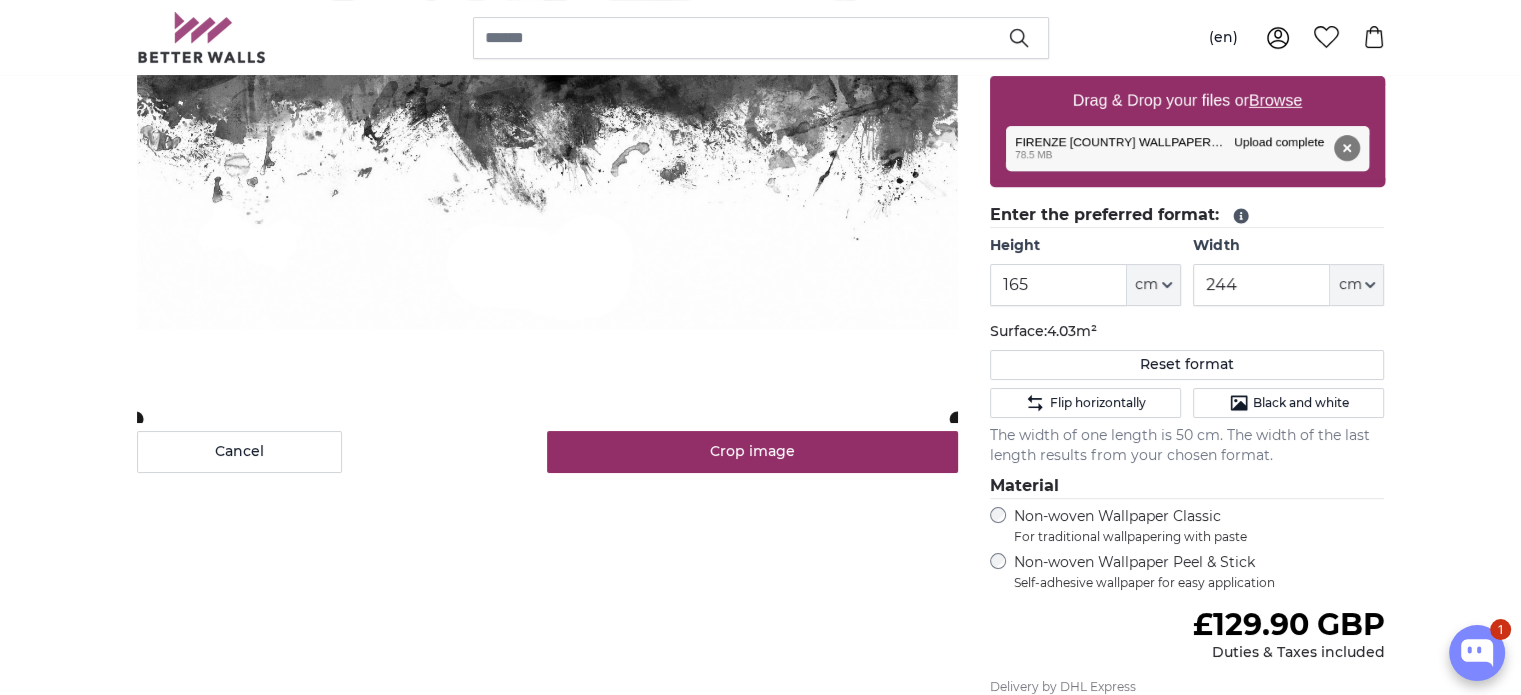 click on "Non-woven Wallpaper Classic
For traditional wallpapering with paste" at bounding box center [1187, 526] 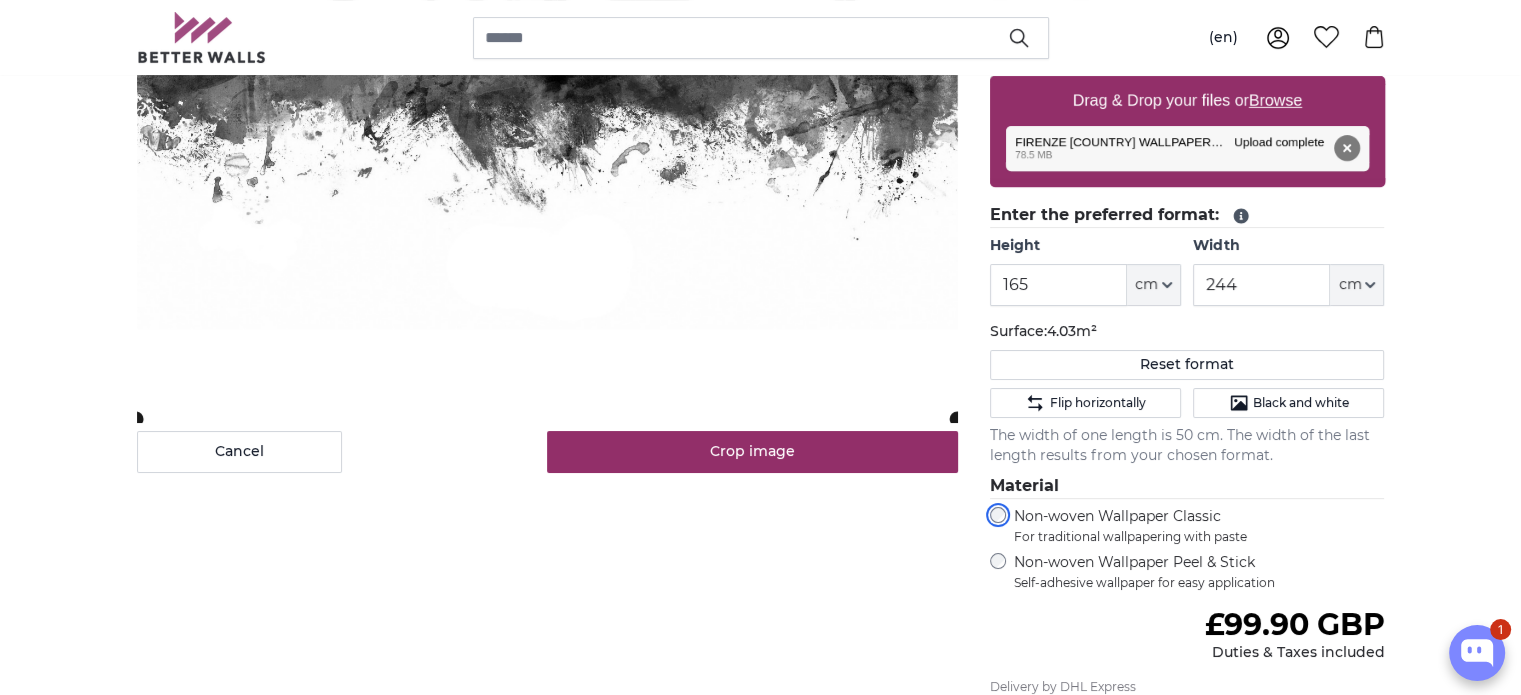 scroll, scrollTop: 100, scrollLeft: 0, axis: vertical 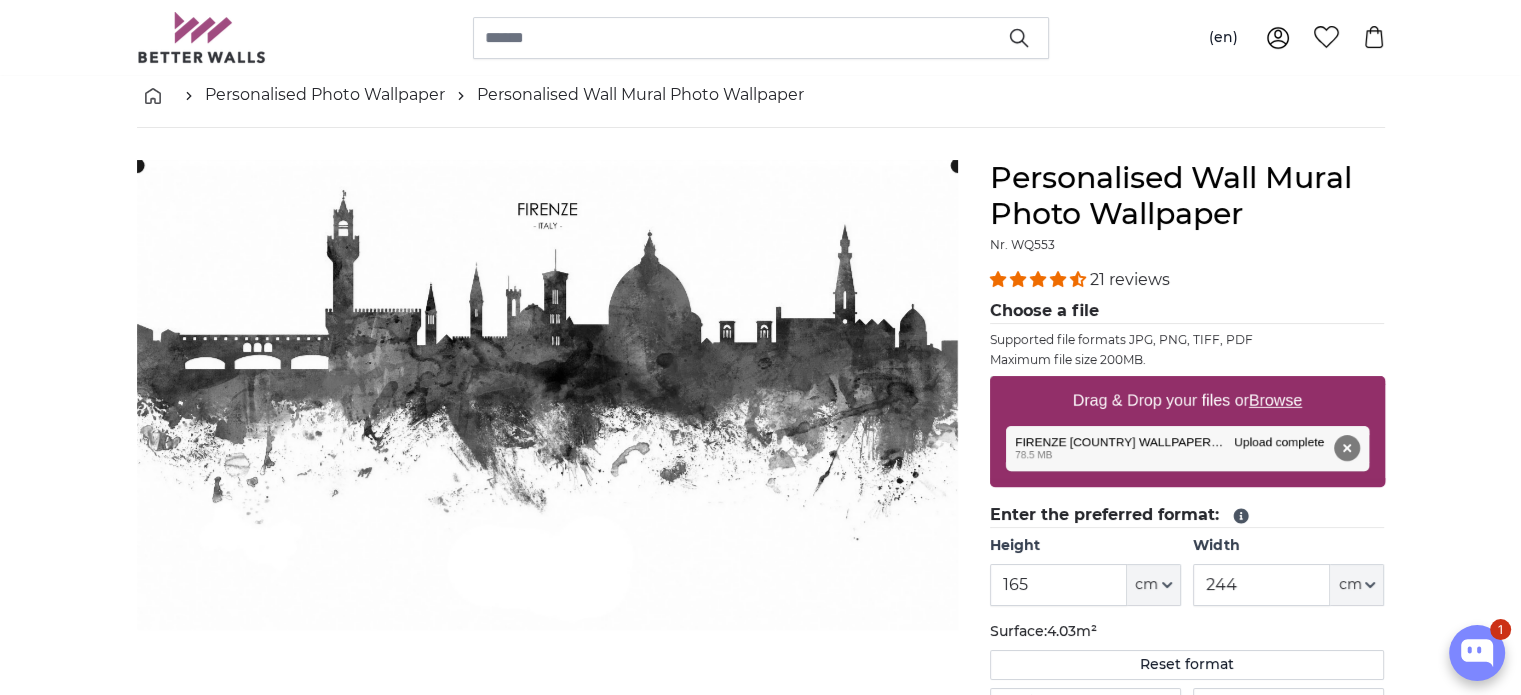 click 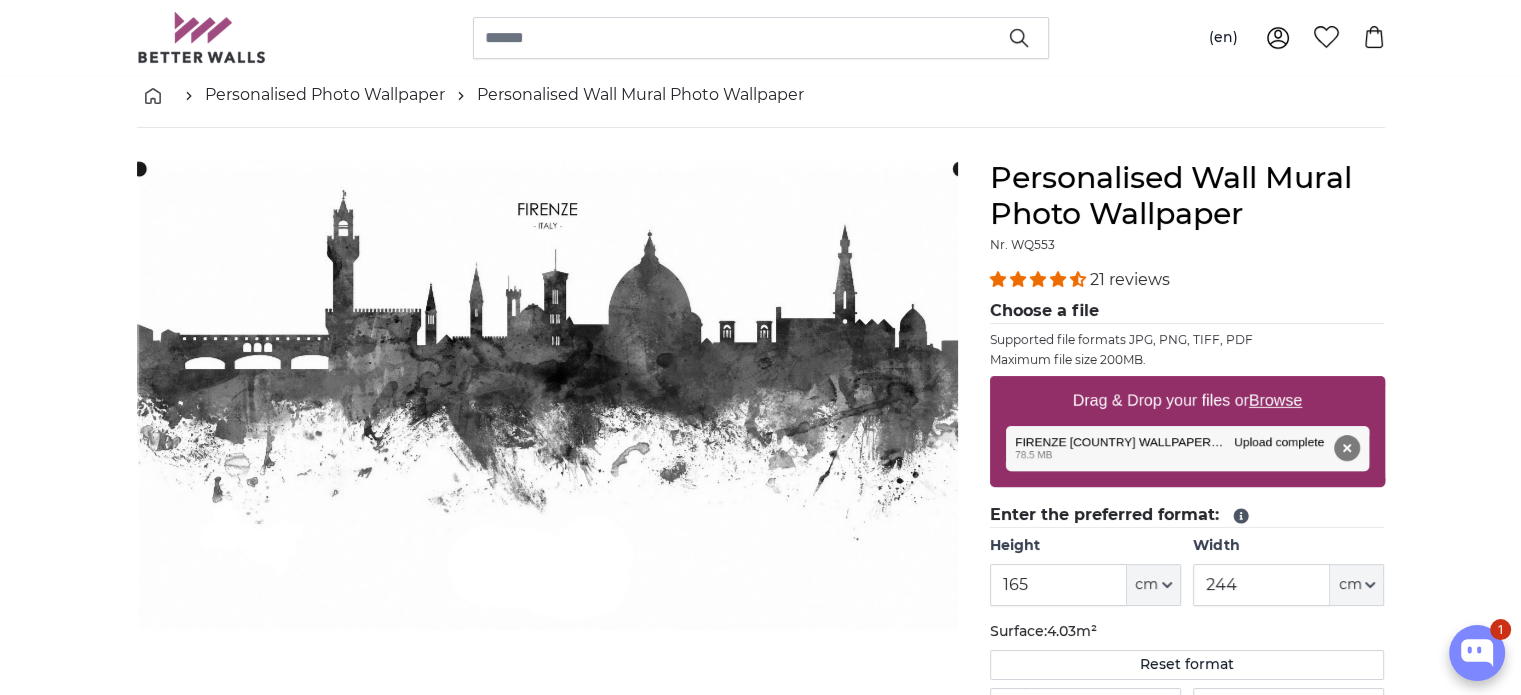 click 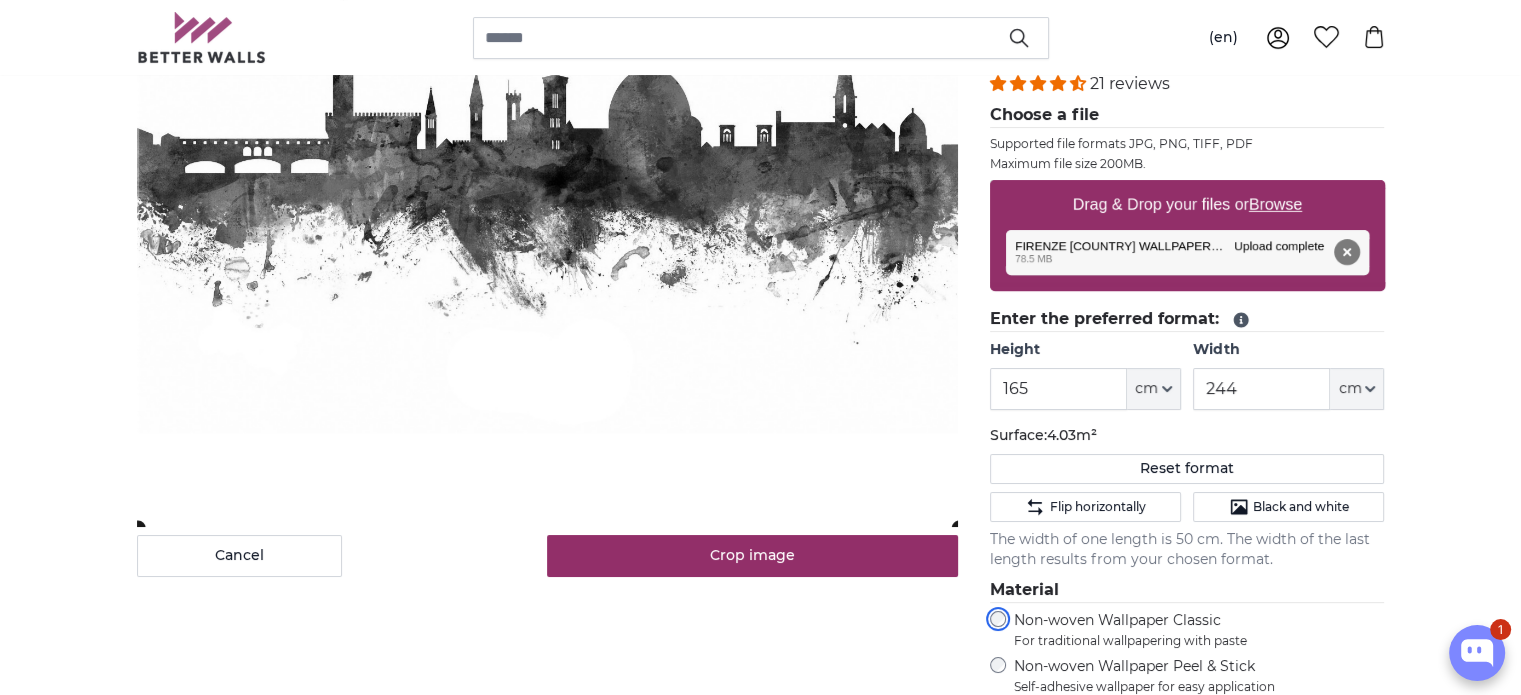 scroll, scrollTop: 500, scrollLeft: 0, axis: vertical 